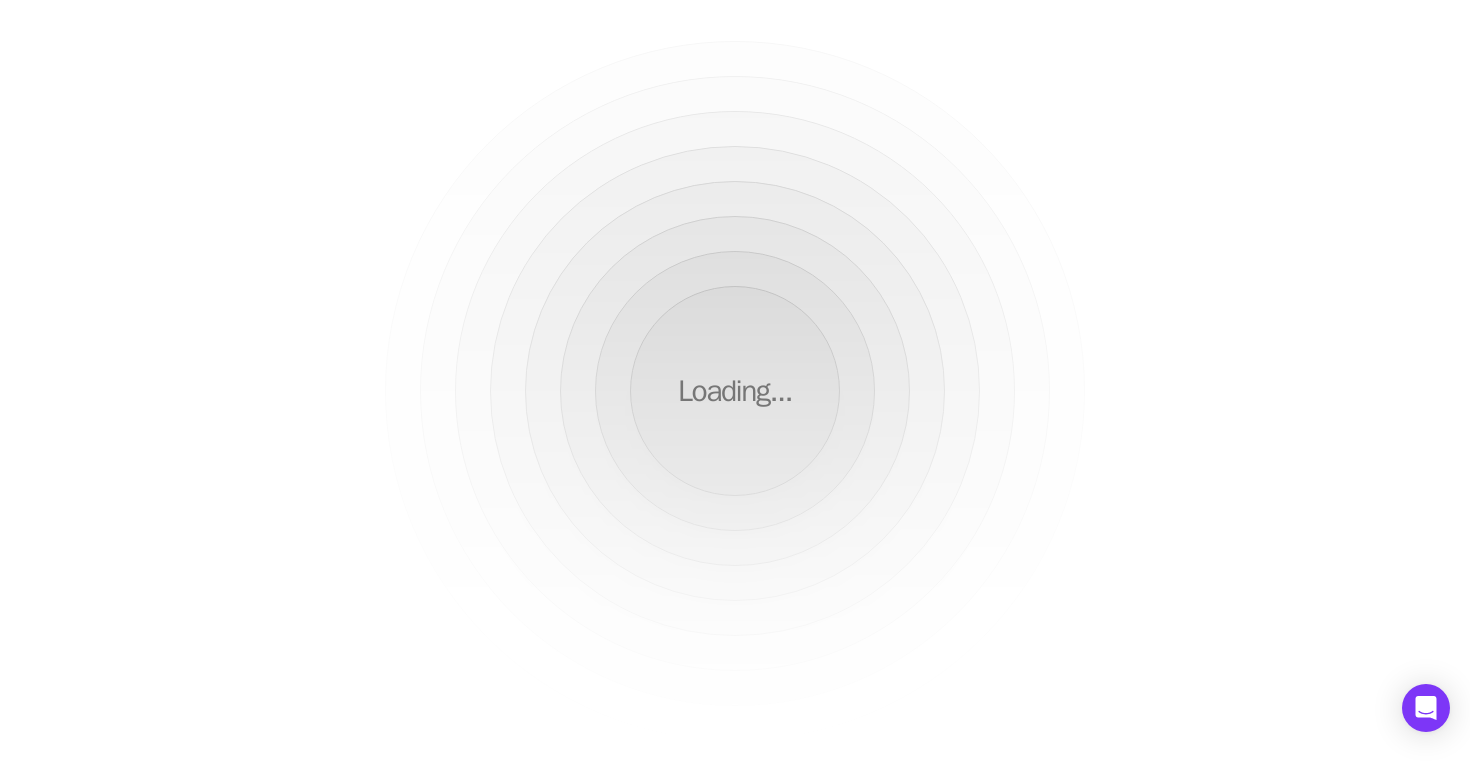 scroll, scrollTop: 0, scrollLeft: 0, axis: both 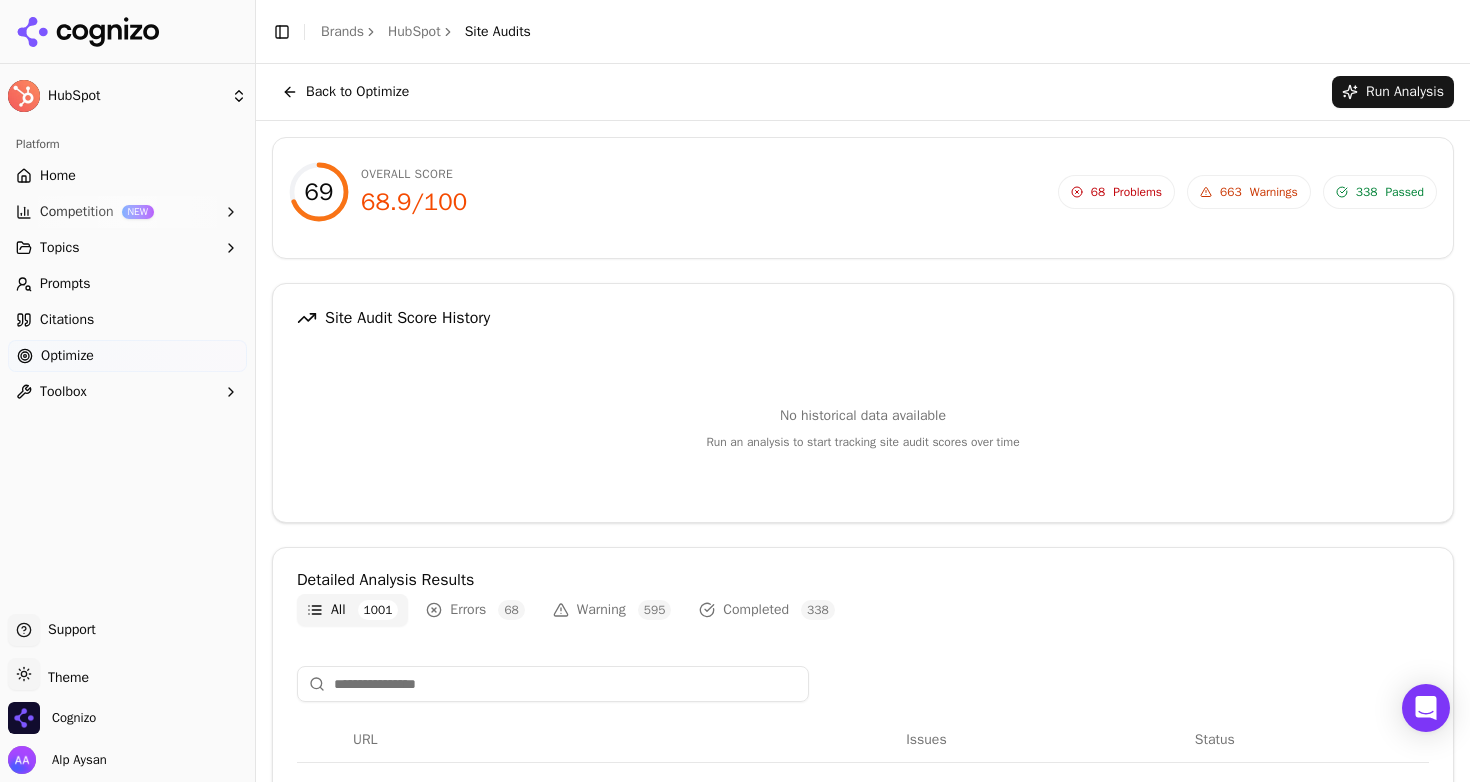 click on "Site Audit Score History" at bounding box center (863, 318) 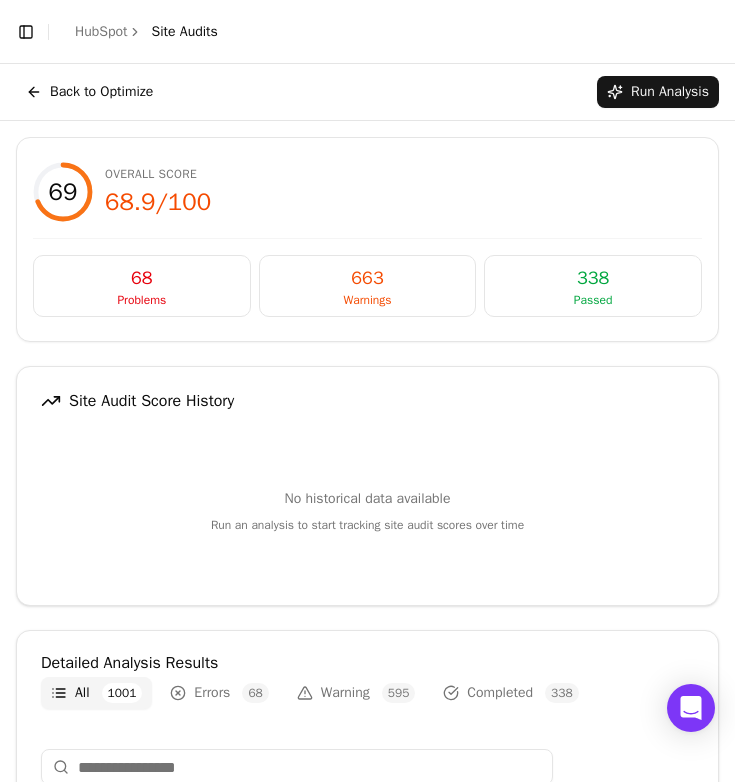 click on "69 Overall Score 68.9 / 100 68 Problems 663 Warnings 338 Passed" at bounding box center [367, 192] 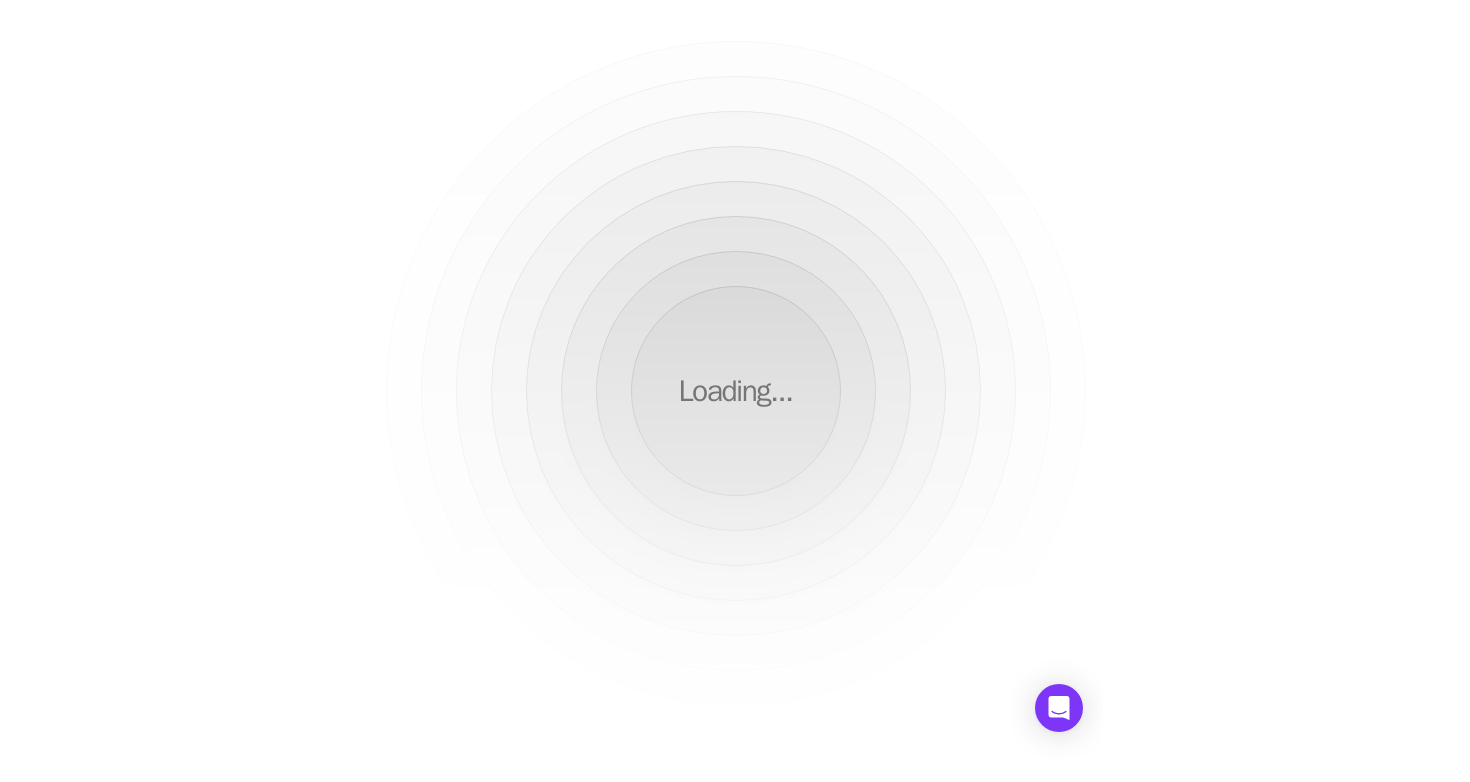 scroll, scrollTop: 0, scrollLeft: 0, axis: both 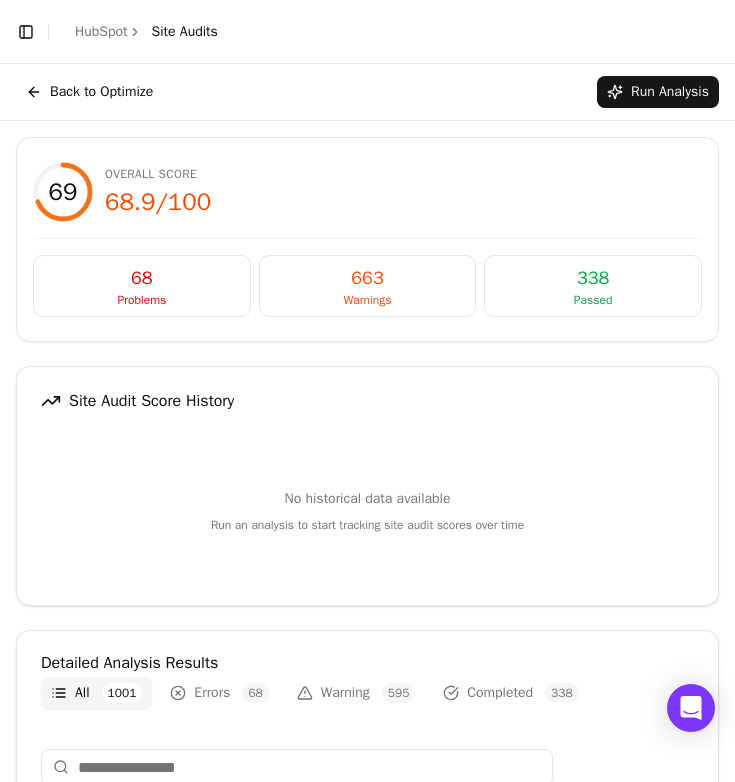 click on "Toggle Sidebar Brands HubSpot Site Audits" at bounding box center [367, 32] 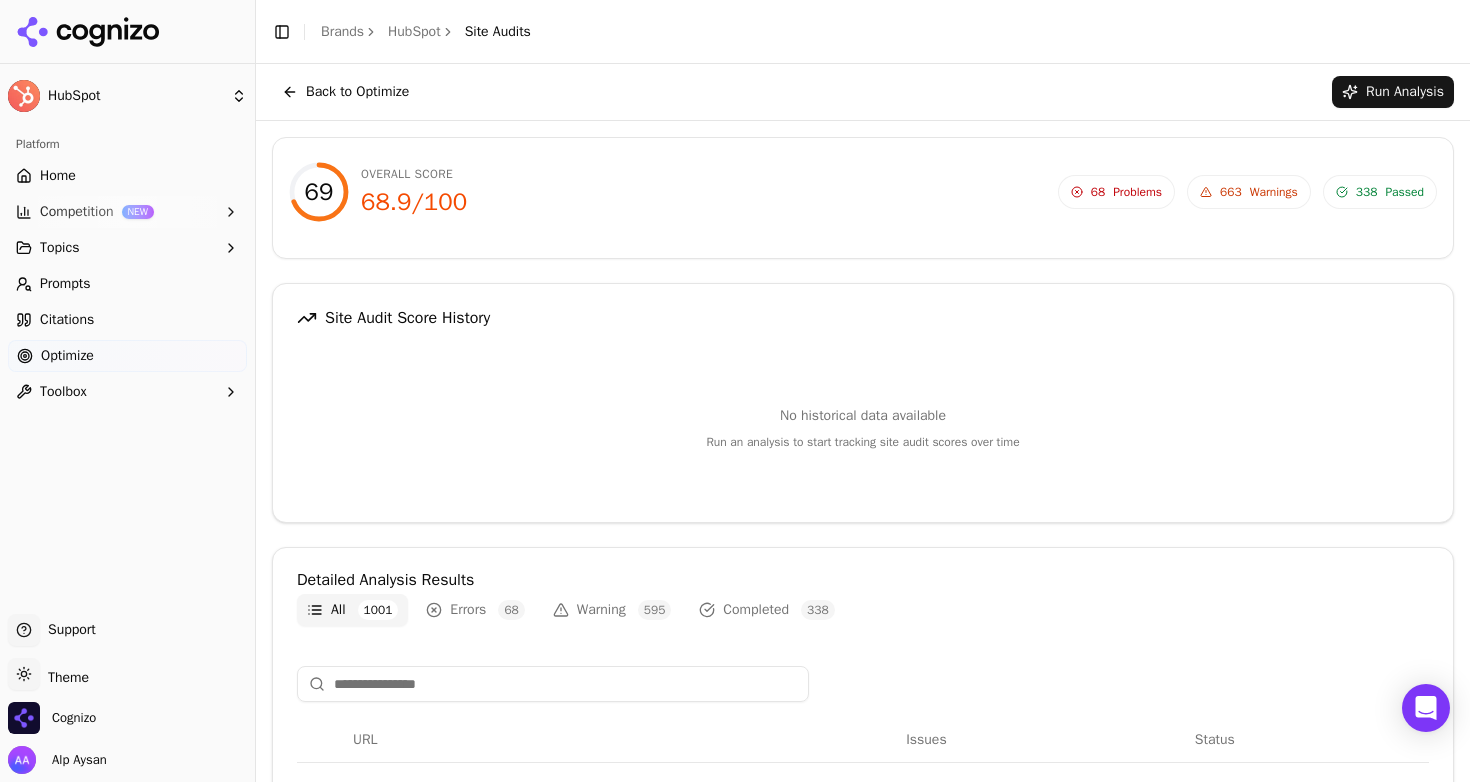click on "69 Overall Score 68.9 / 100 68 Problems 663 Warnings 338 Passed 68 Problems 663 Warnings 338 Passed" at bounding box center [863, 198] 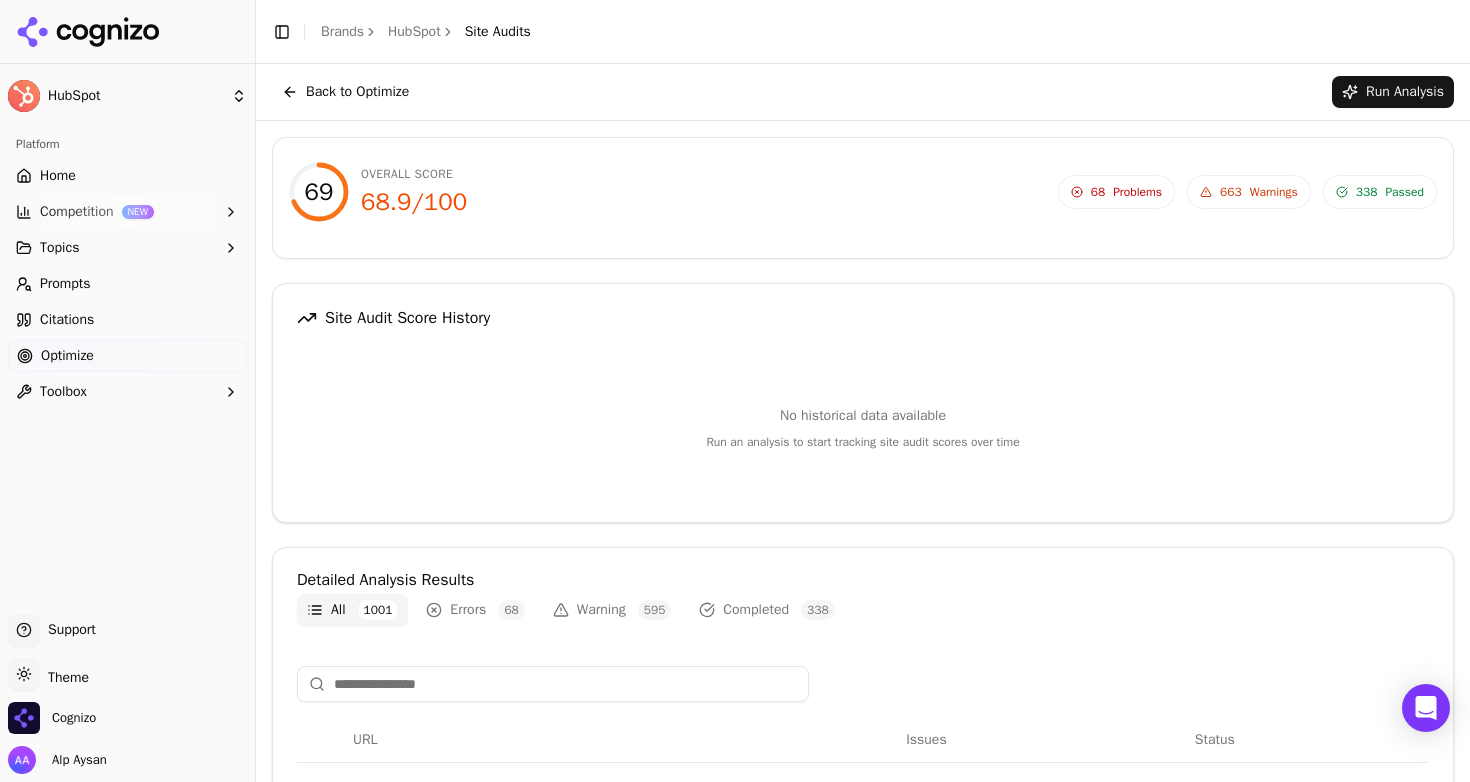 click on "Citations" at bounding box center [127, 320] 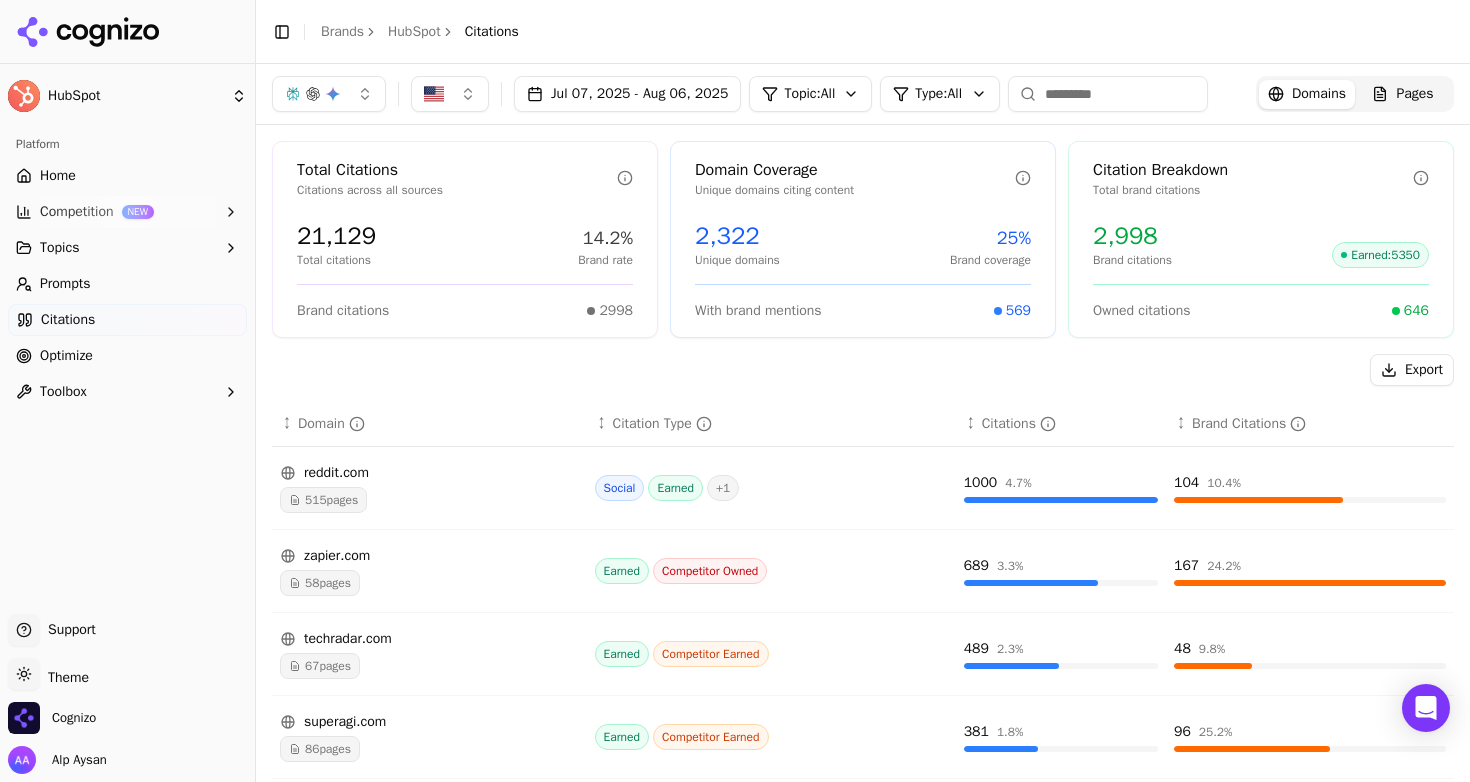 click at bounding box center (127, 32) 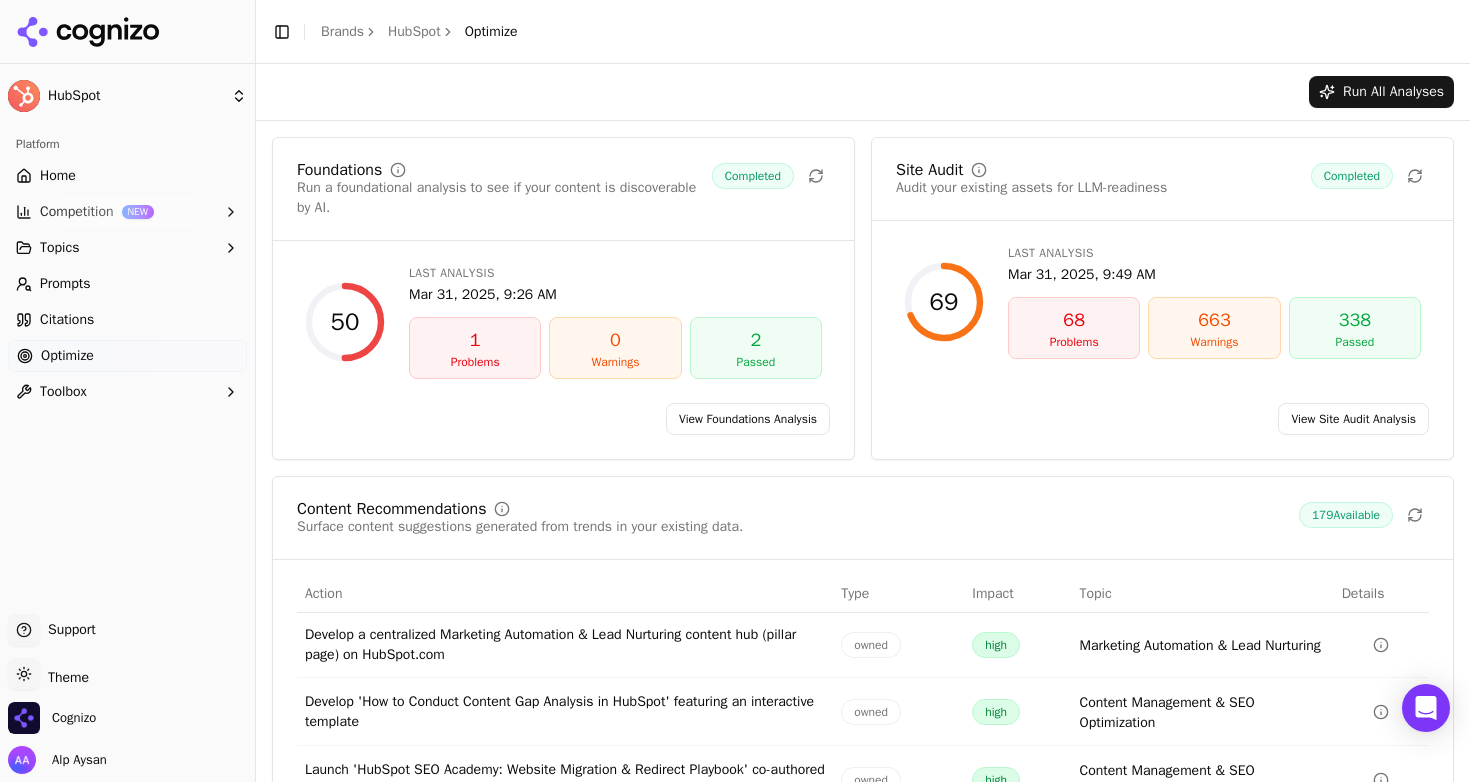 click on "View Site Audit Analysis" at bounding box center [1353, 419] 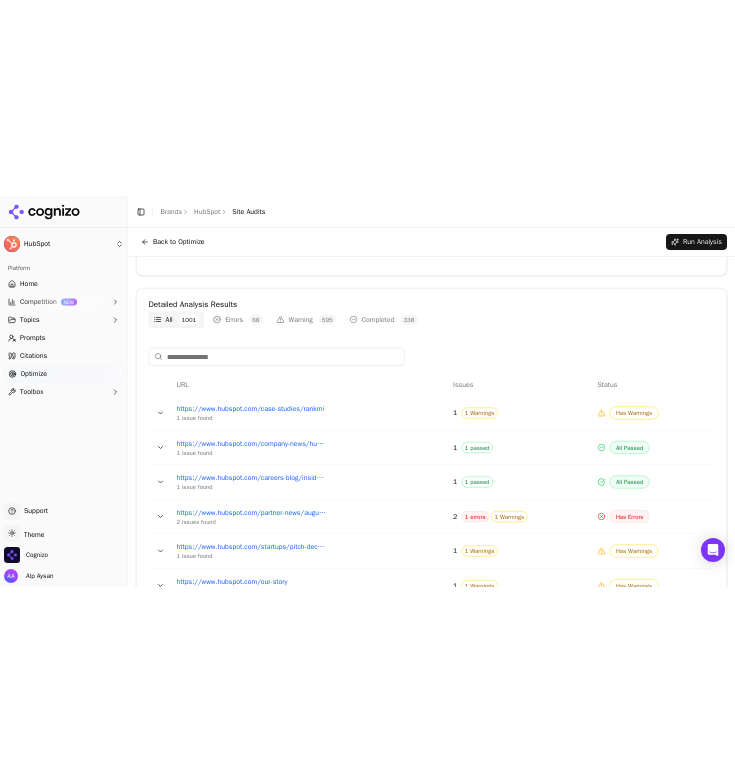 scroll, scrollTop: 0, scrollLeft: 0, axis: both 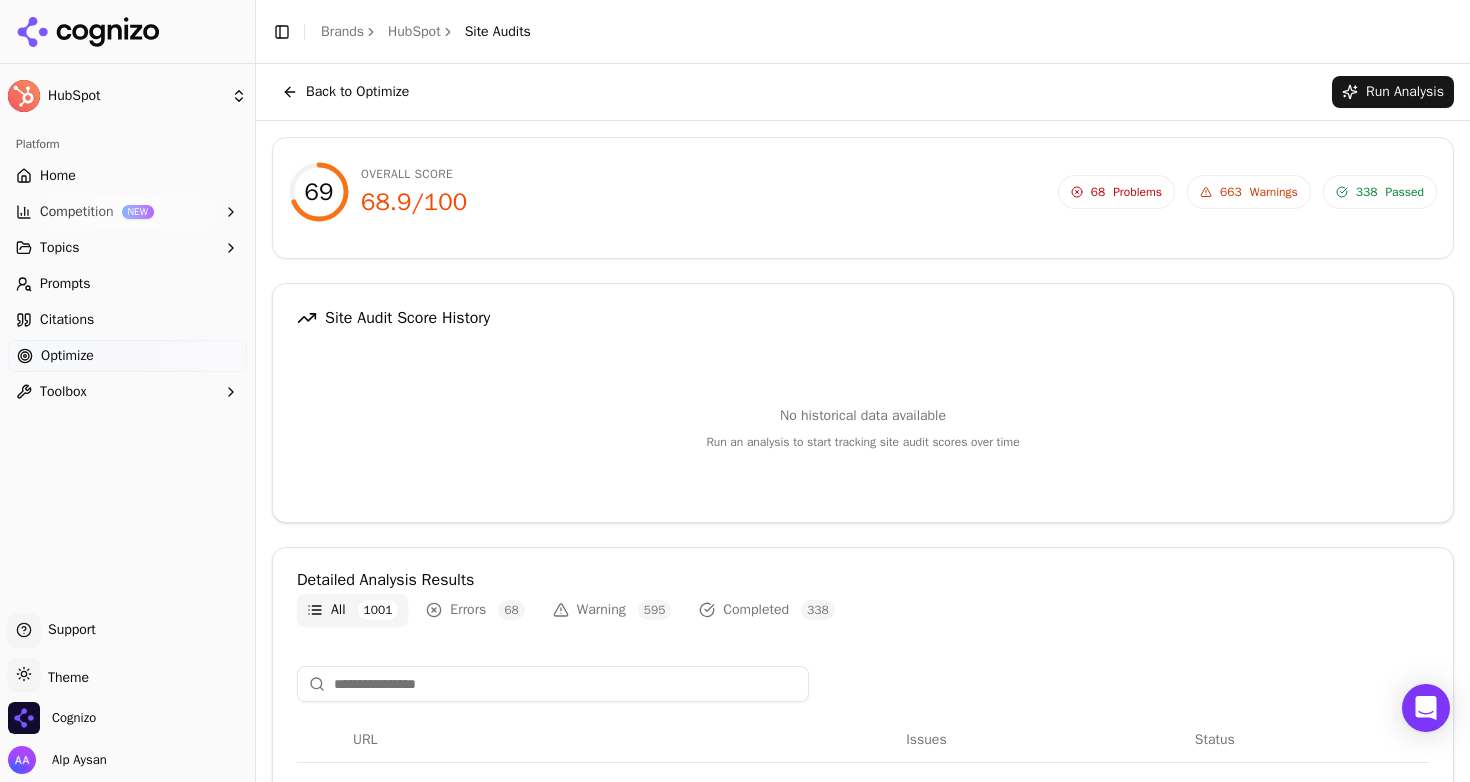 click on "69 Overall Score 68.9 / 100 68 Problems 663 Warnings 338 Passed" at bounding box center [863, 192] 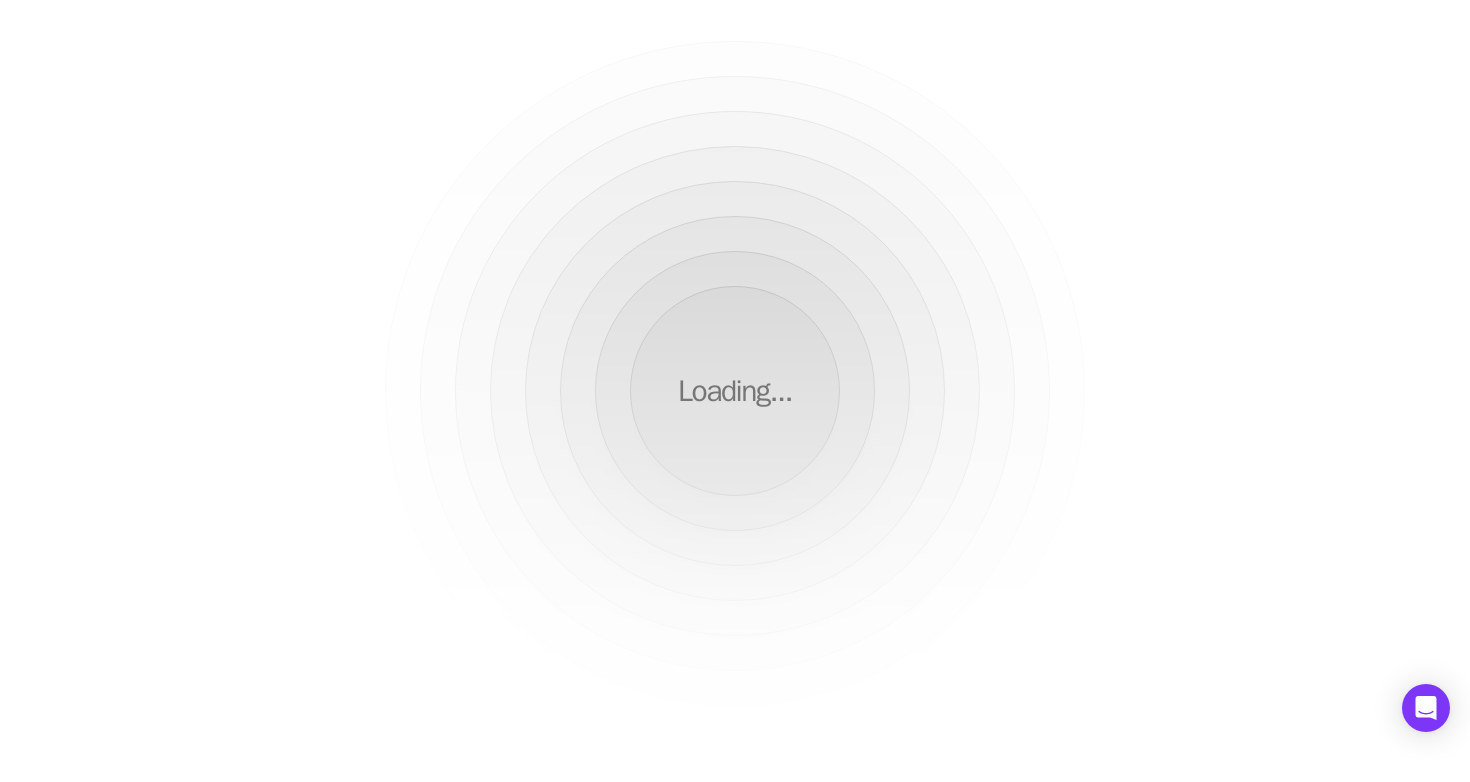 scroll, scrollTop: 0, scrollLeft: 0, axis: both 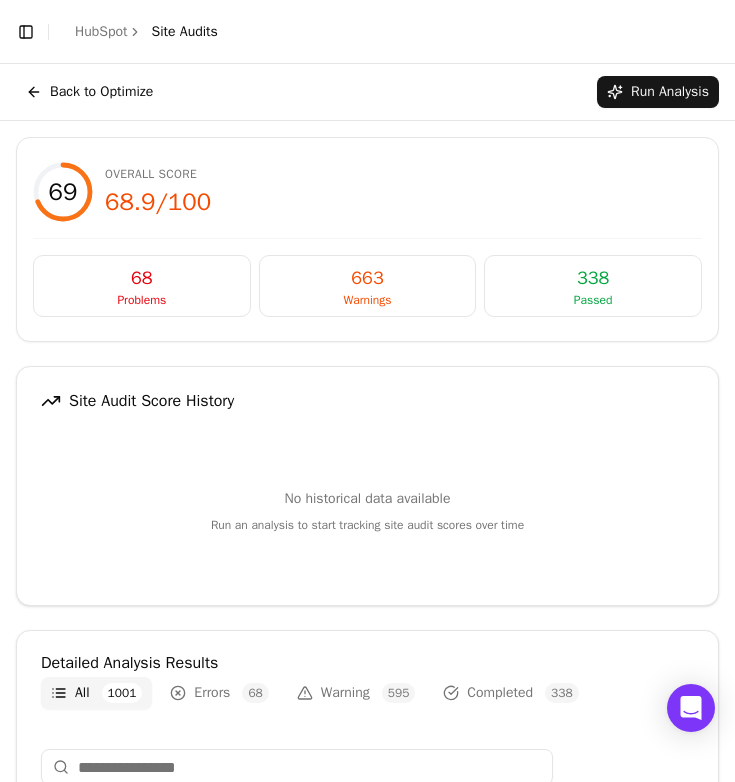 click on "Back to Optimize" at bounding box center (89, 92) 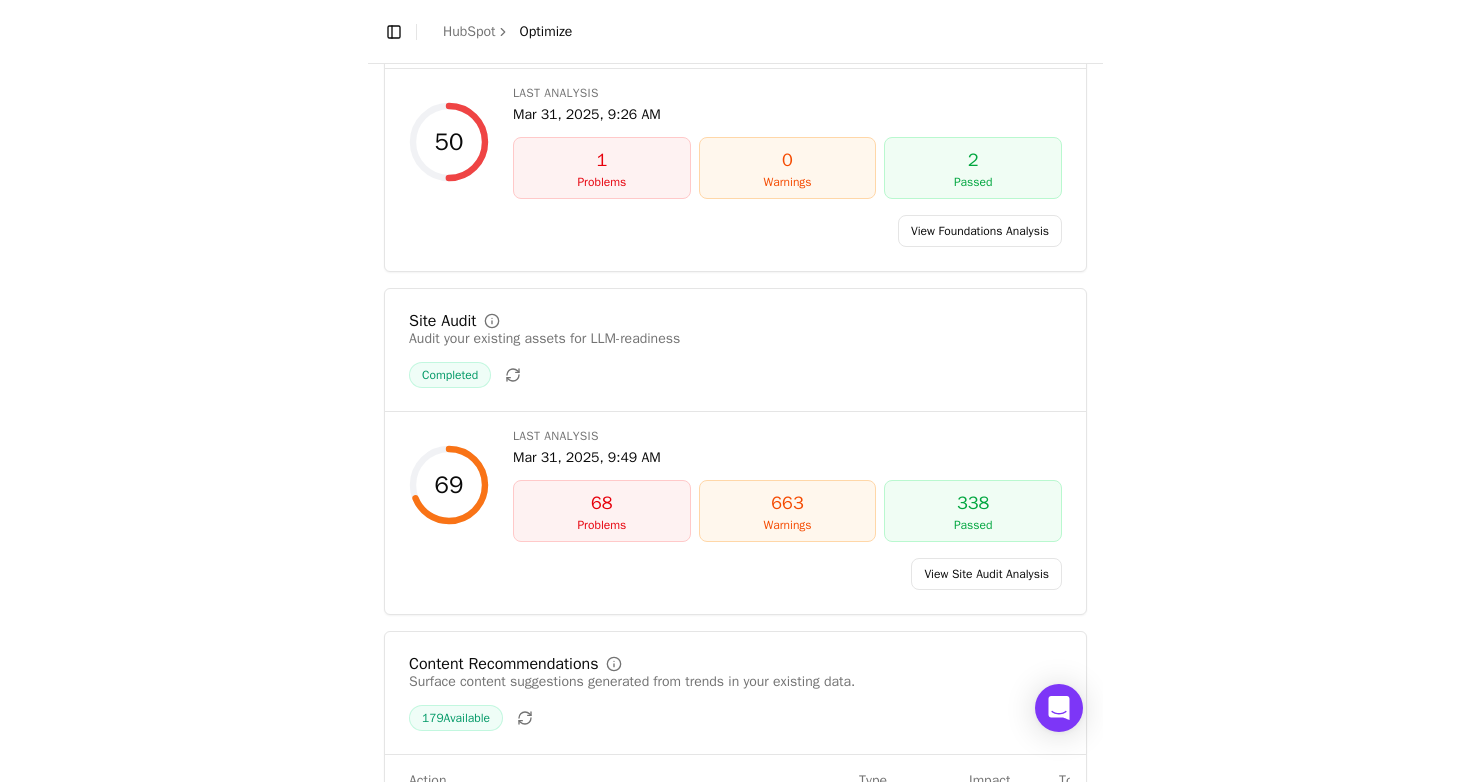 scroll, scrollTop: 250, scrollLeft: 0, axis: vertical 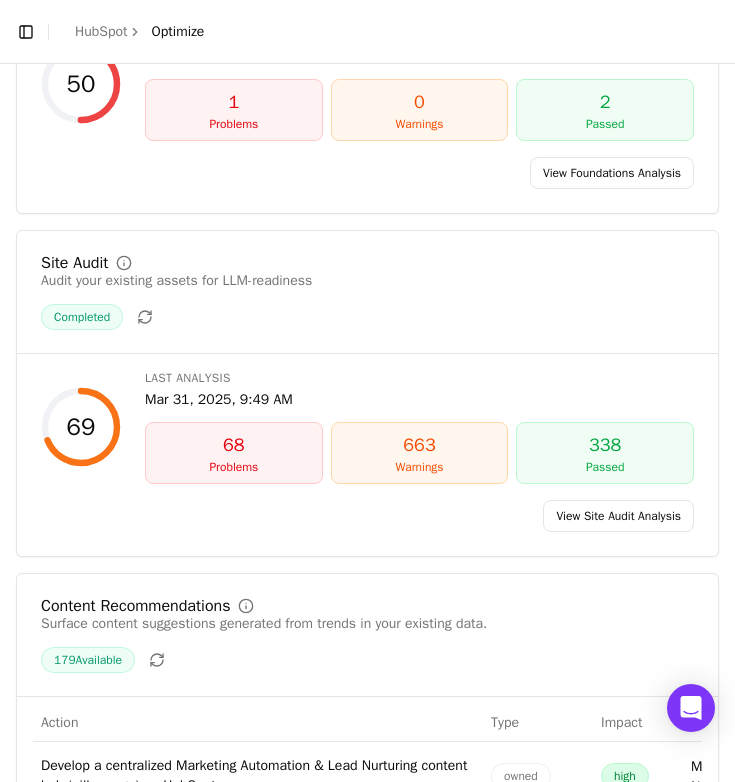 click on "Last Analysis Mar 31, 2025, 9:26 AM 1 Problems 0 Warnings 2 Passed" at bounding box center [419, 84] 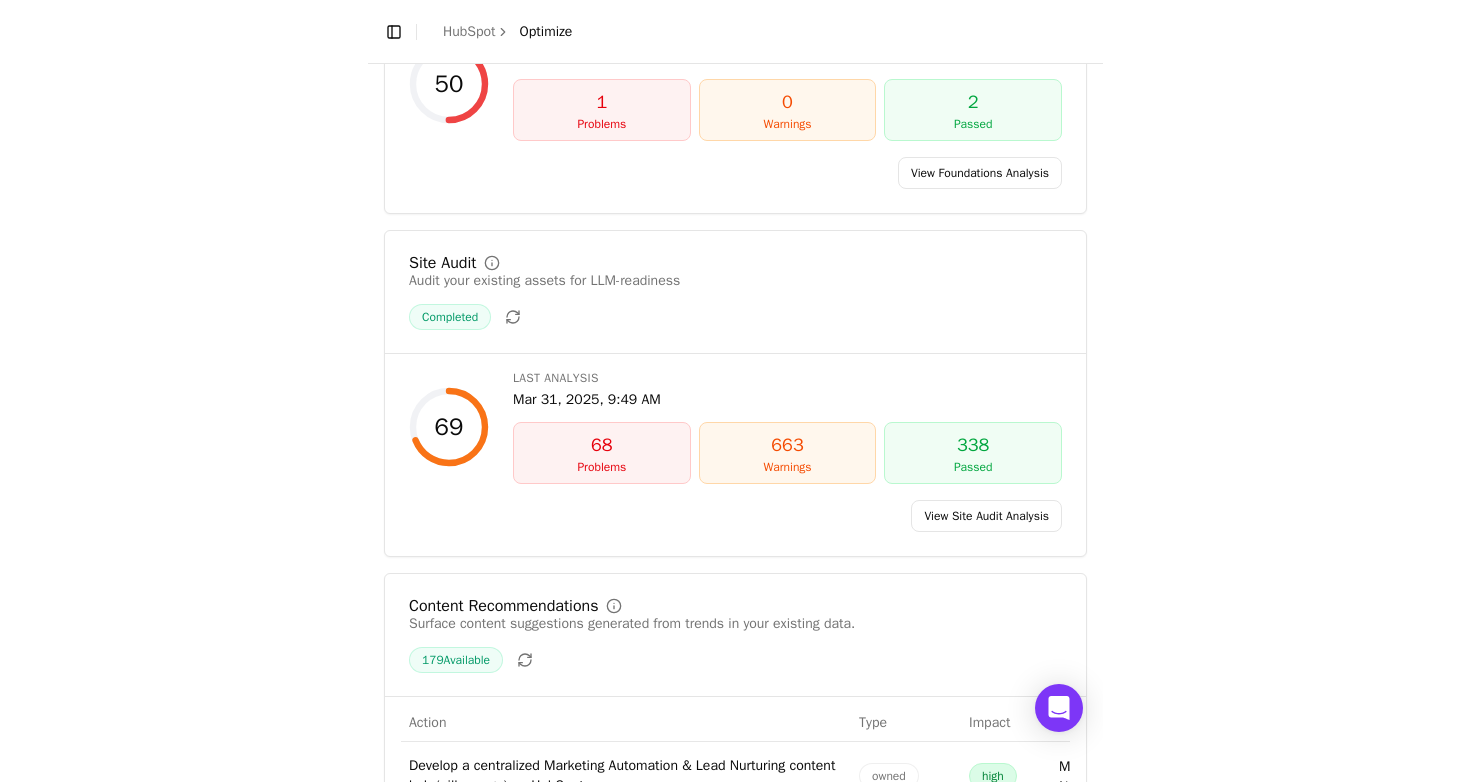 scroll, scrollTop: 204, scrollLeft: 0, axis: vertical 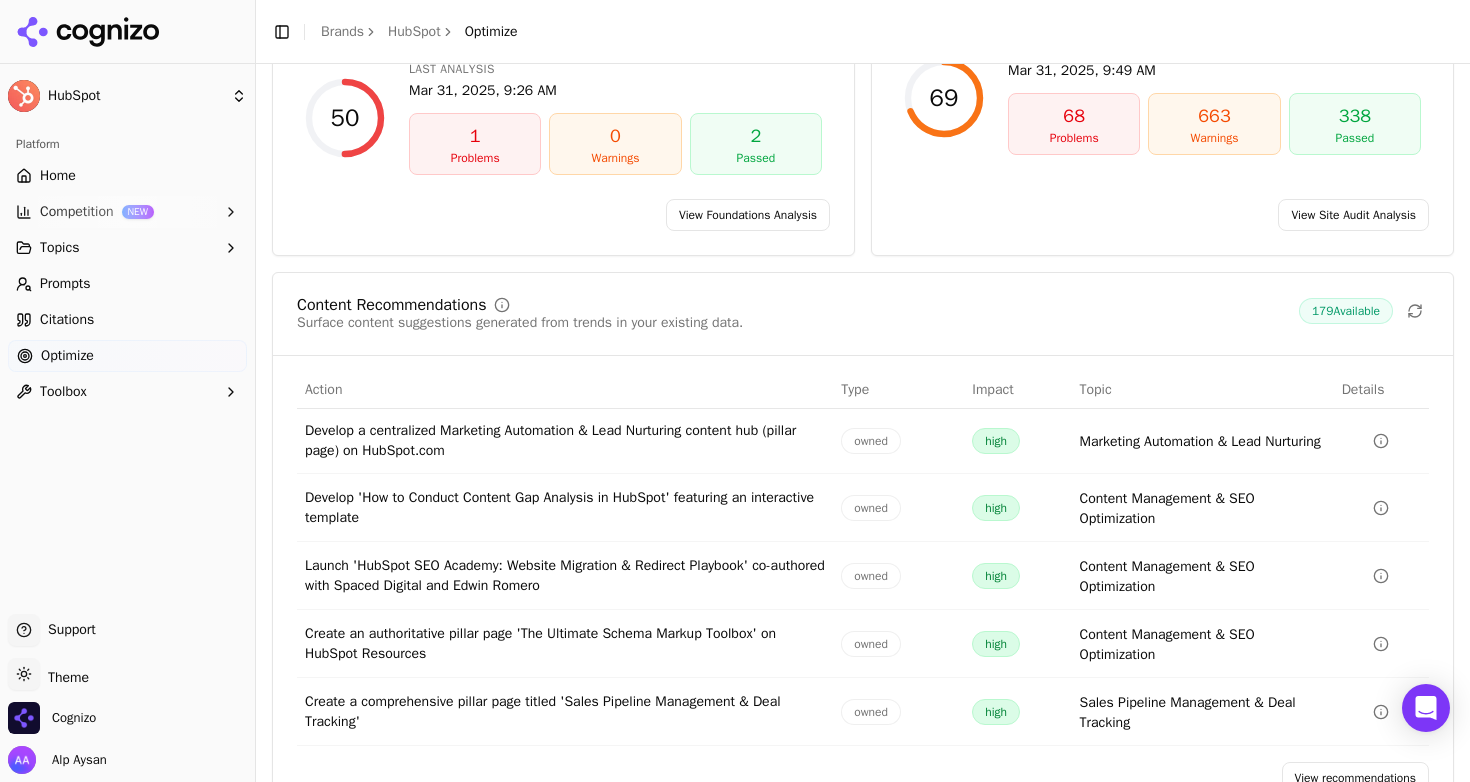 click on "Brands" at bounding box center [342, 31] 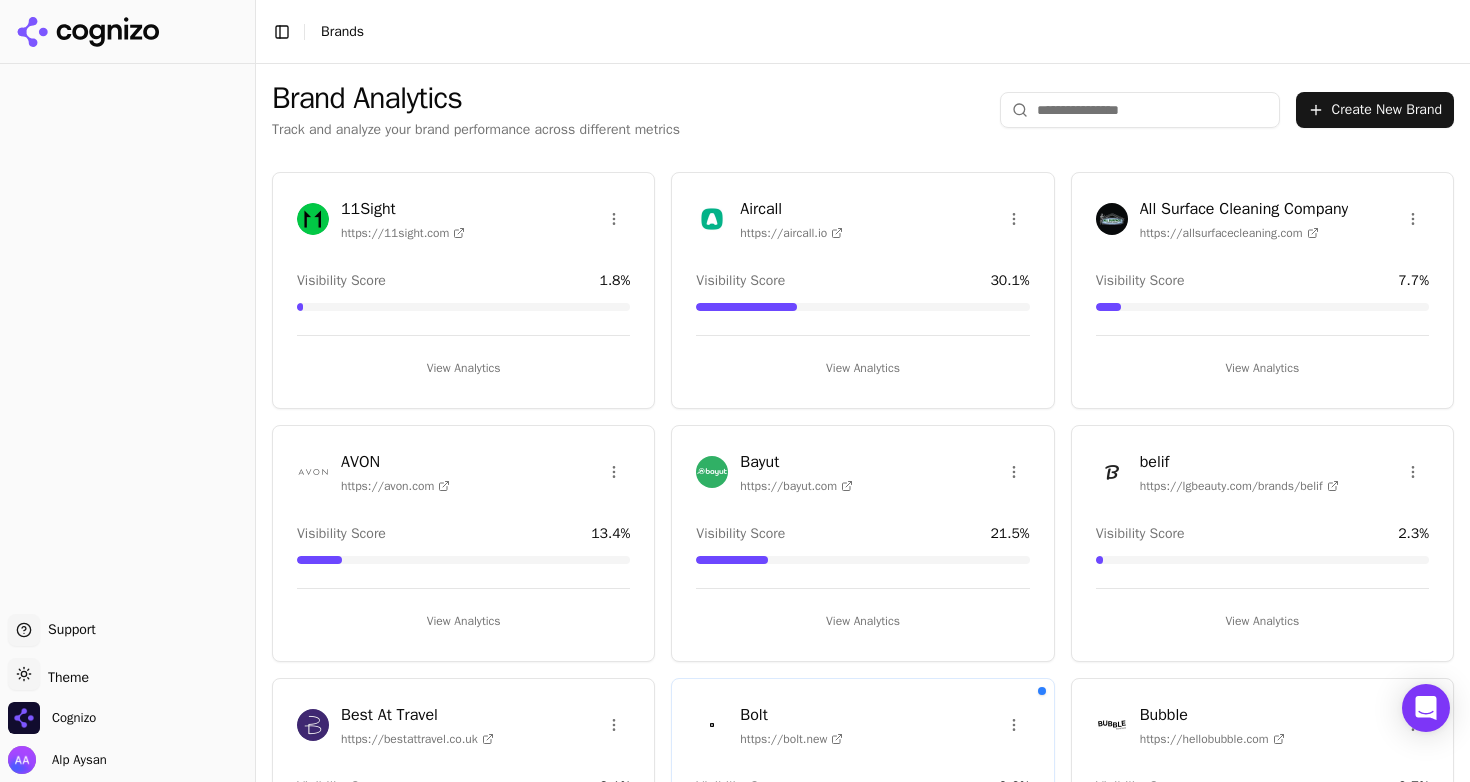click at bounding box center (1140, 110) 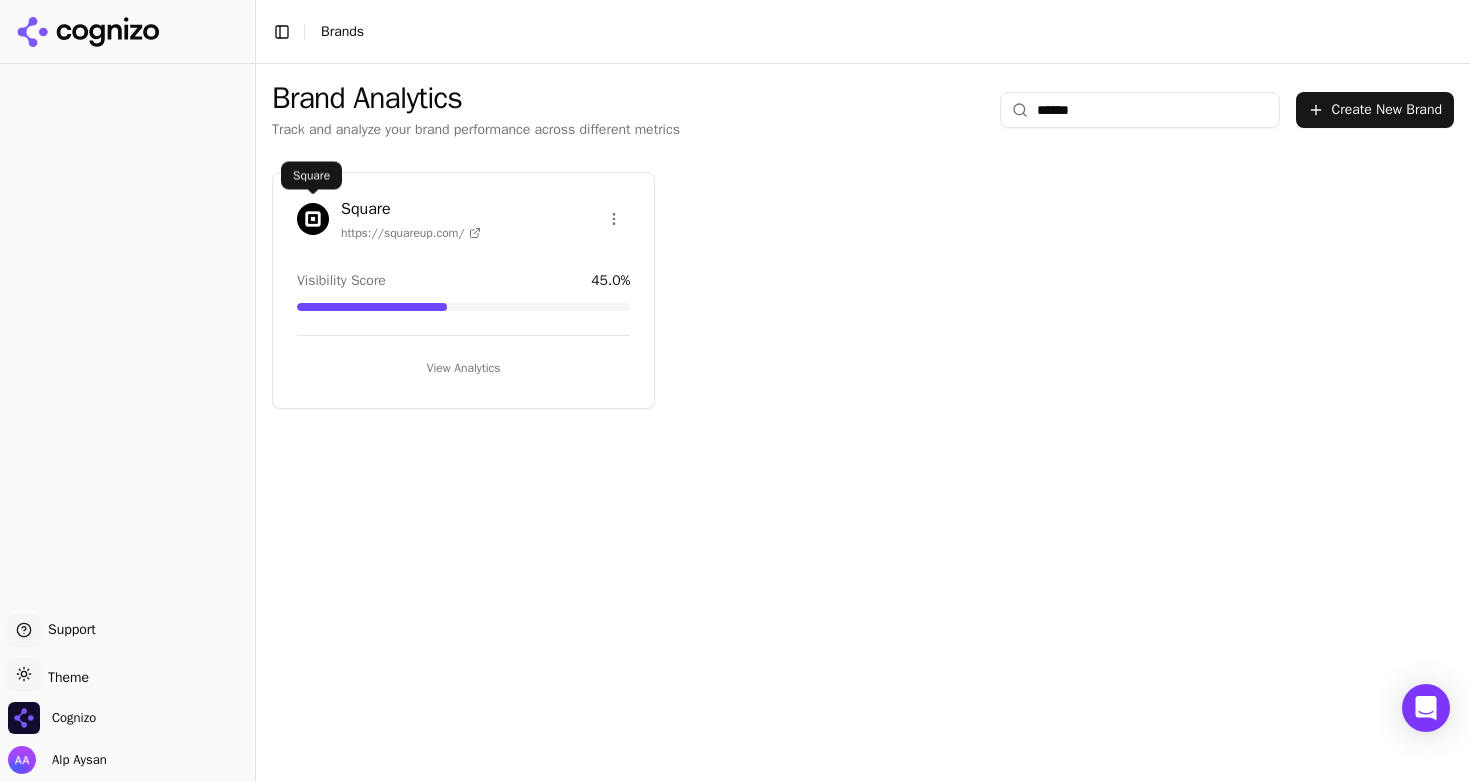 type on "******" 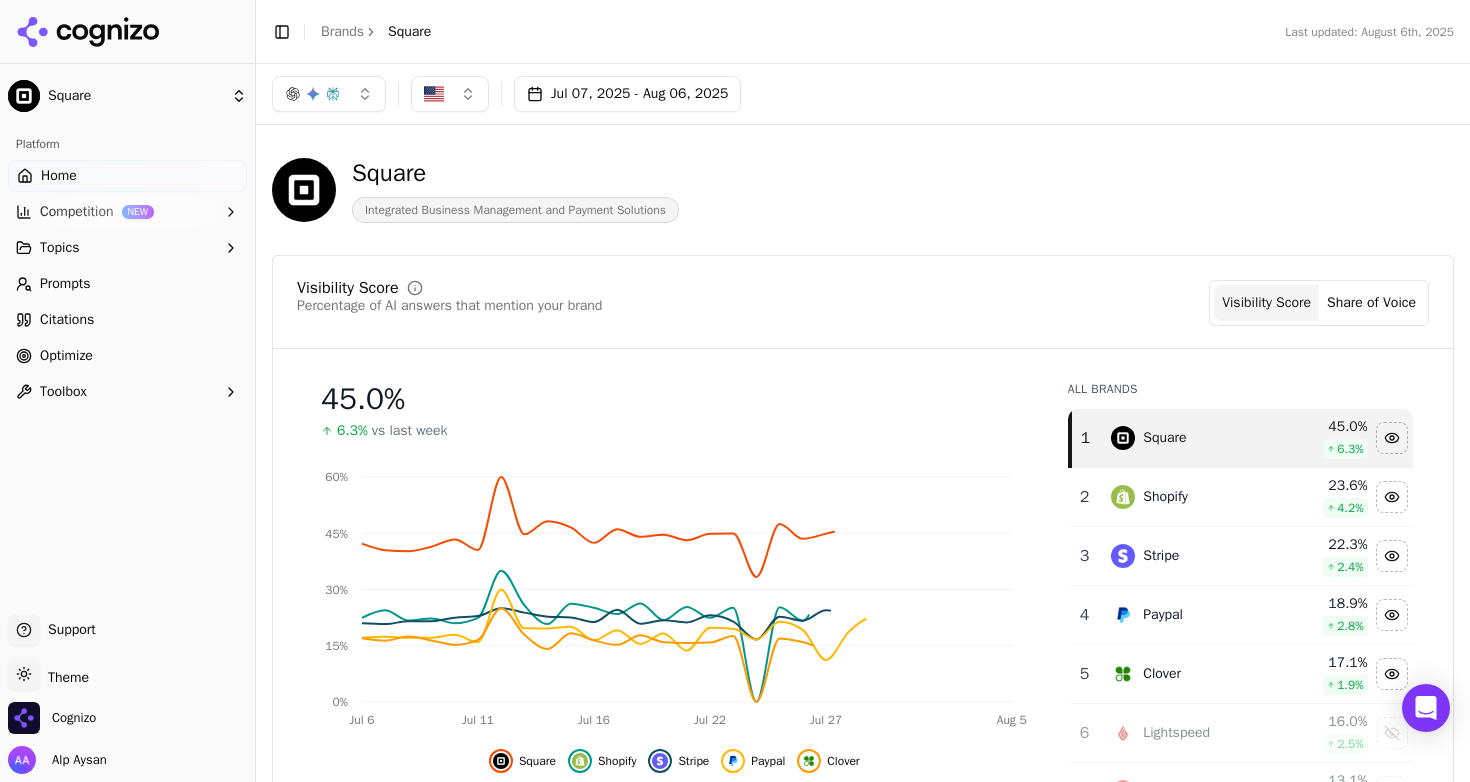 click on "Optimize" at bounding box center (66, 356) 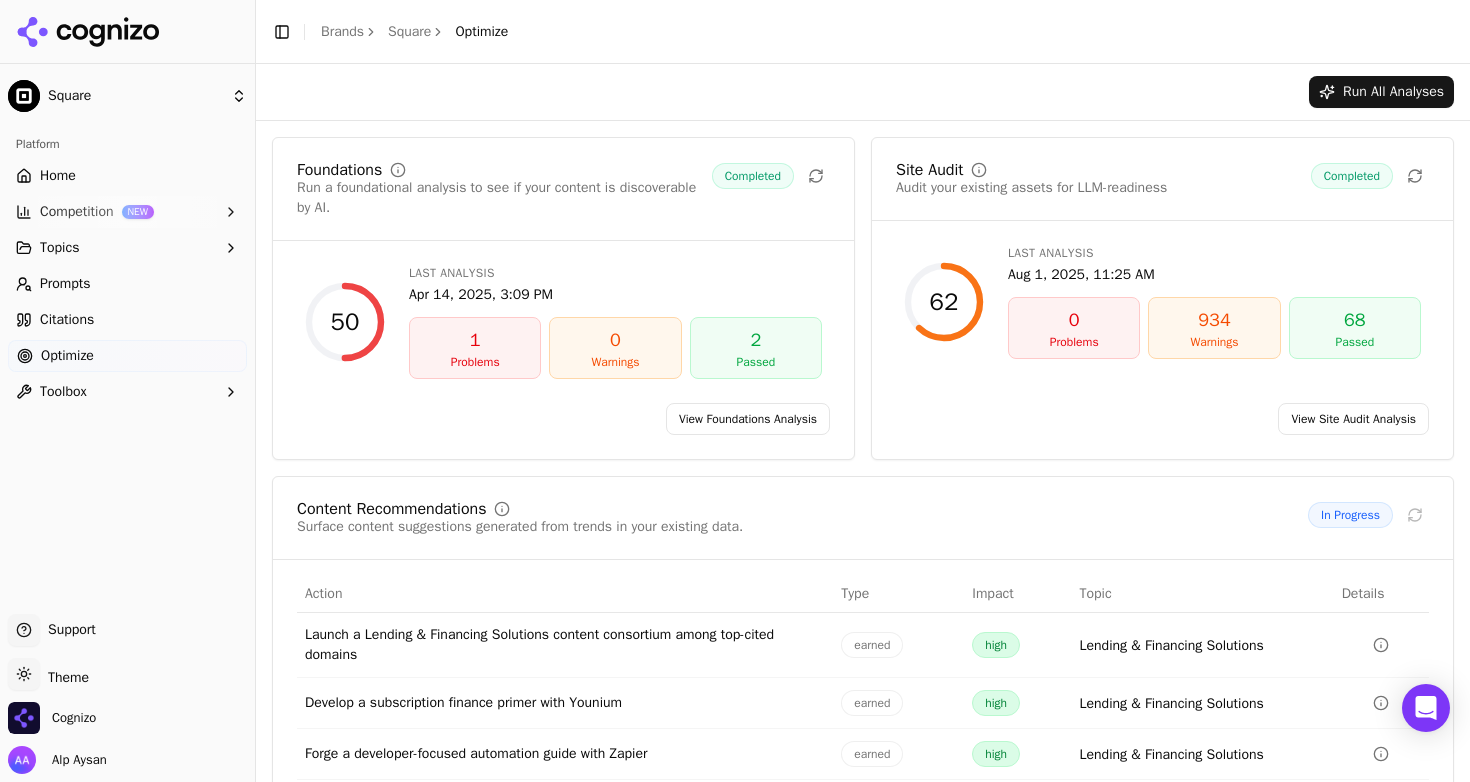 click on "Citations" at bounding box center (127, 320) 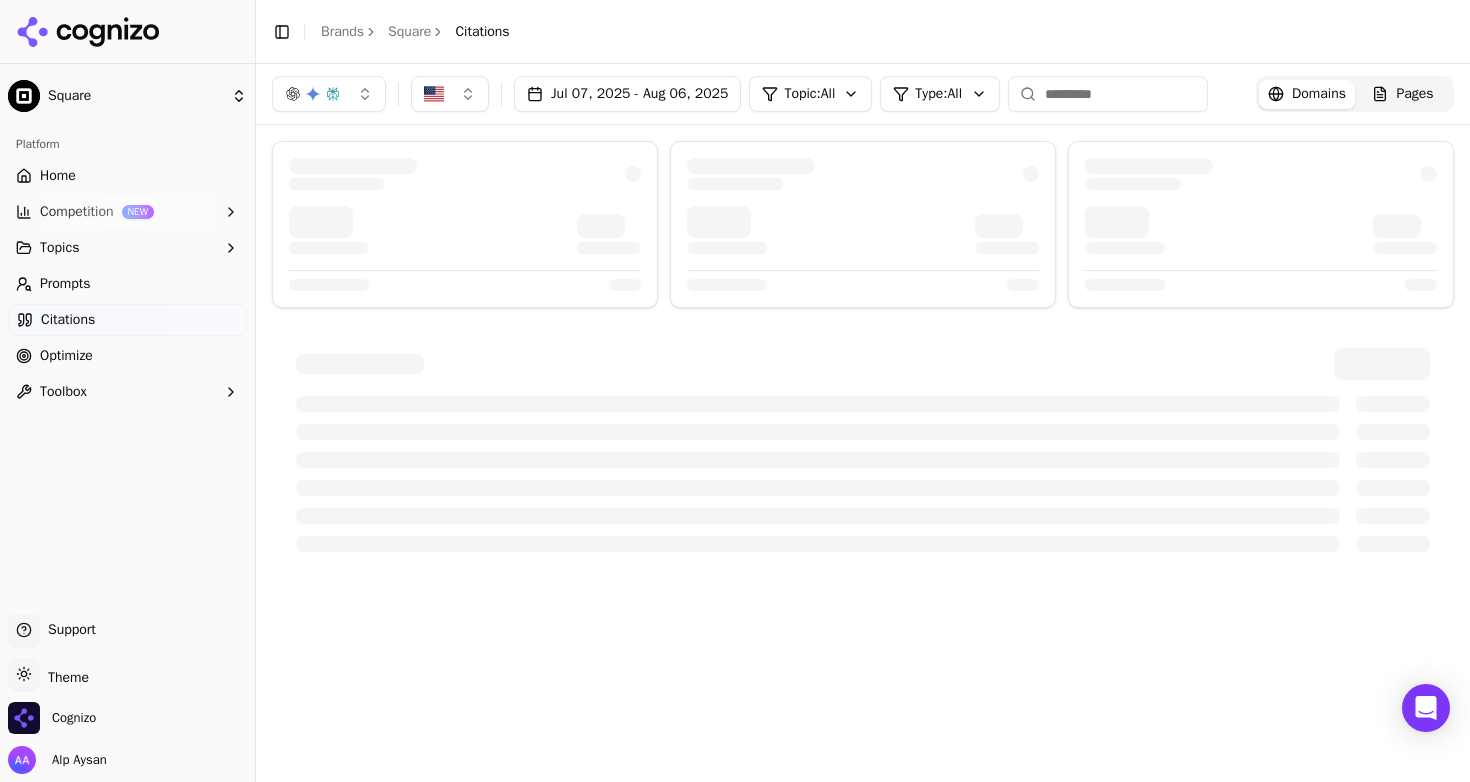 click on "Toggle Sidebar Brands Square Citations" at bounding box center [863, 32] 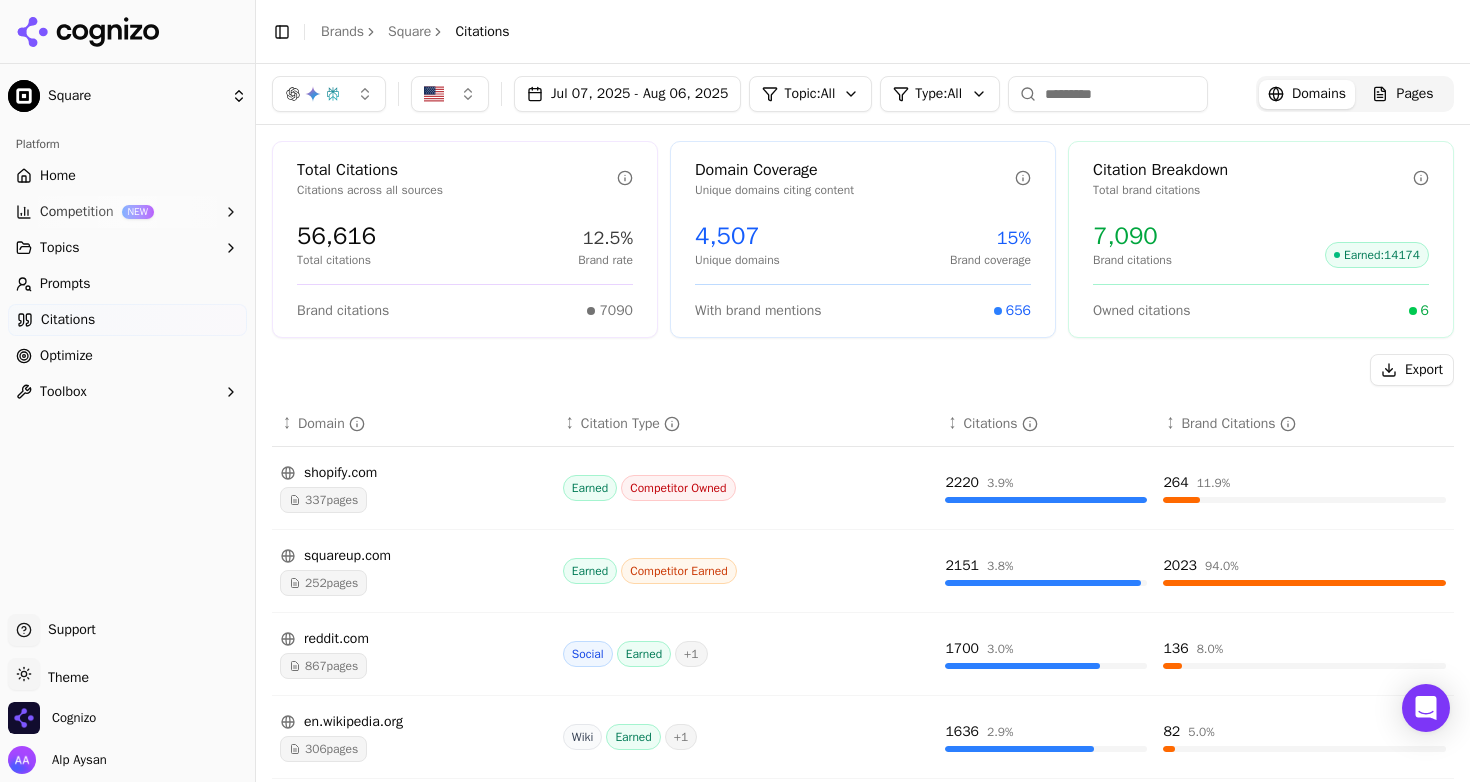 click 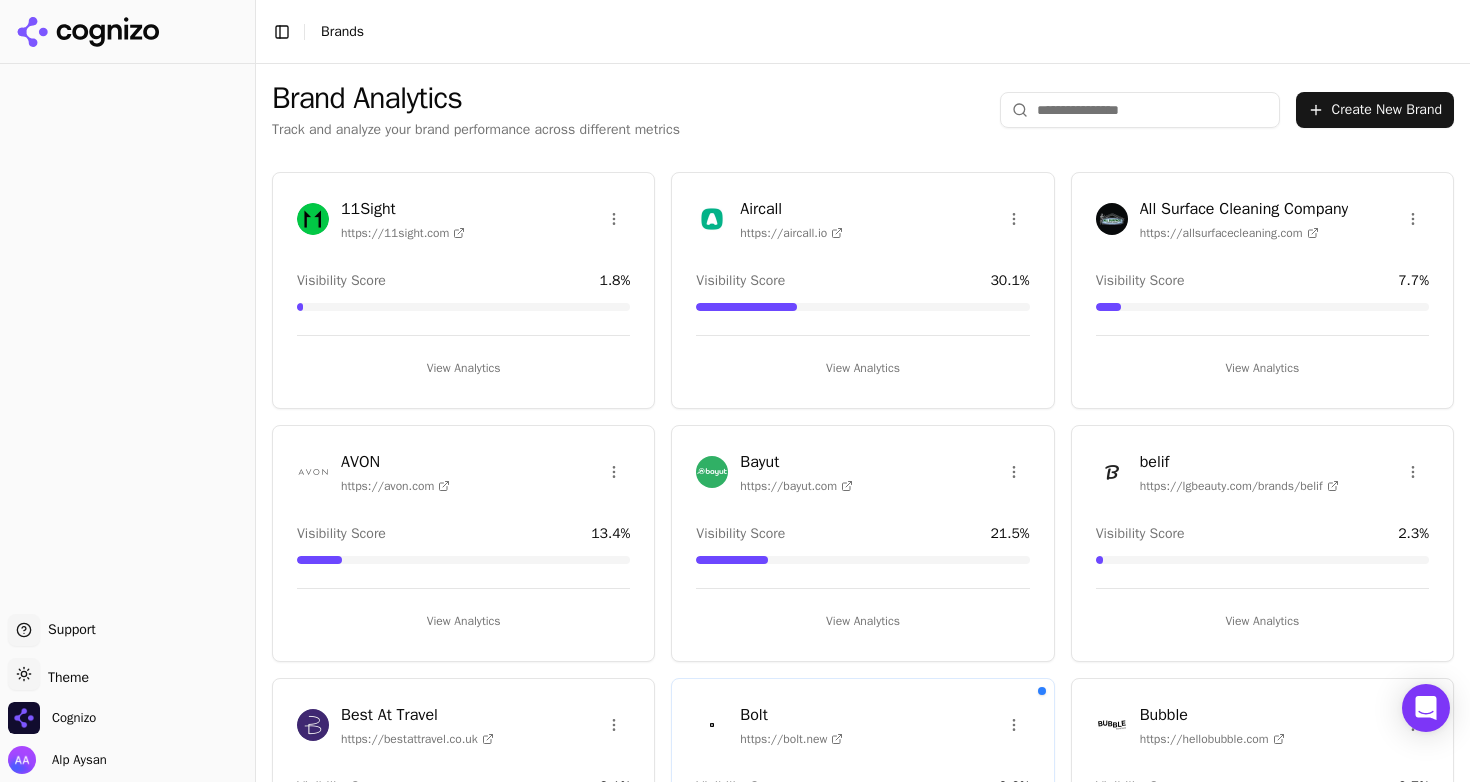 click at bounding box center [1140, 110] 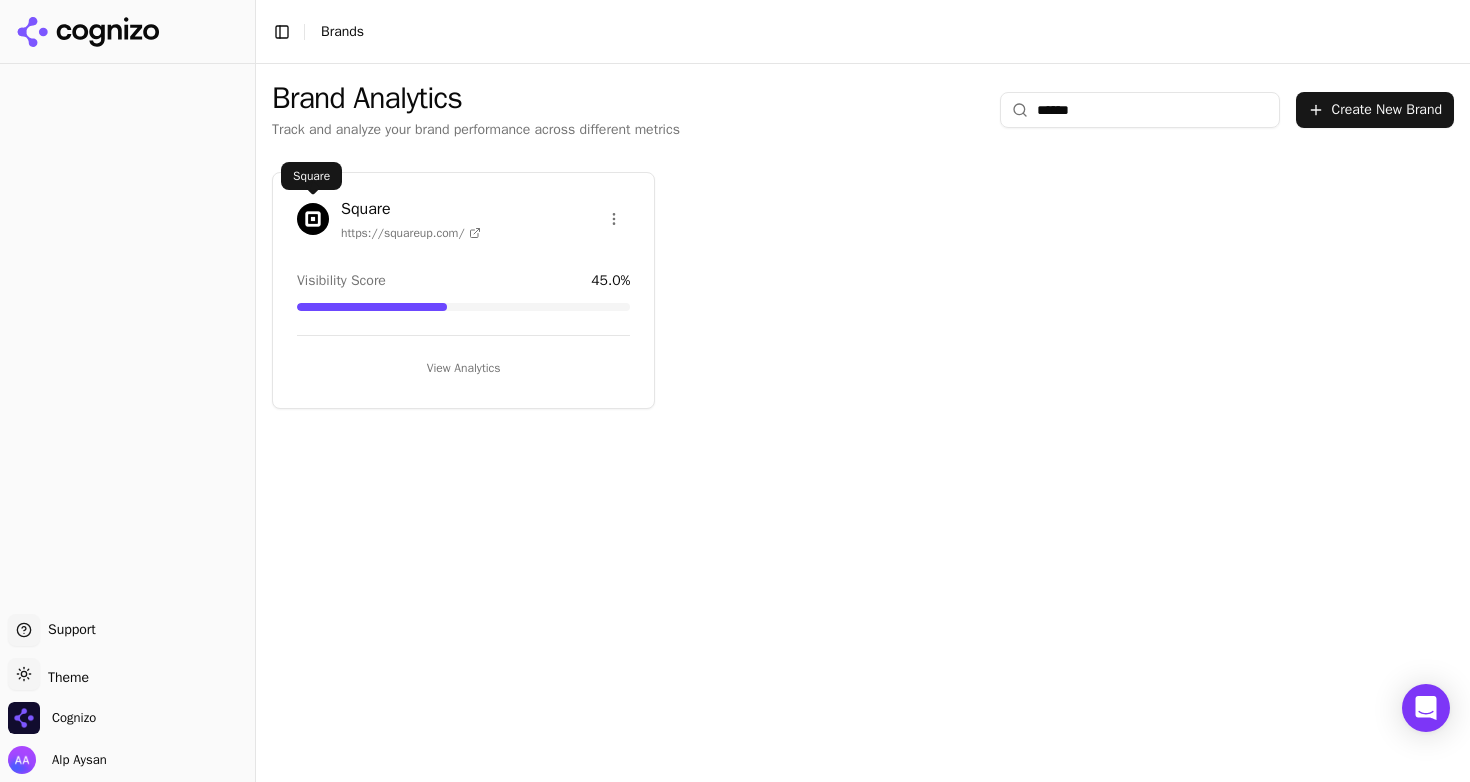 type on "******" 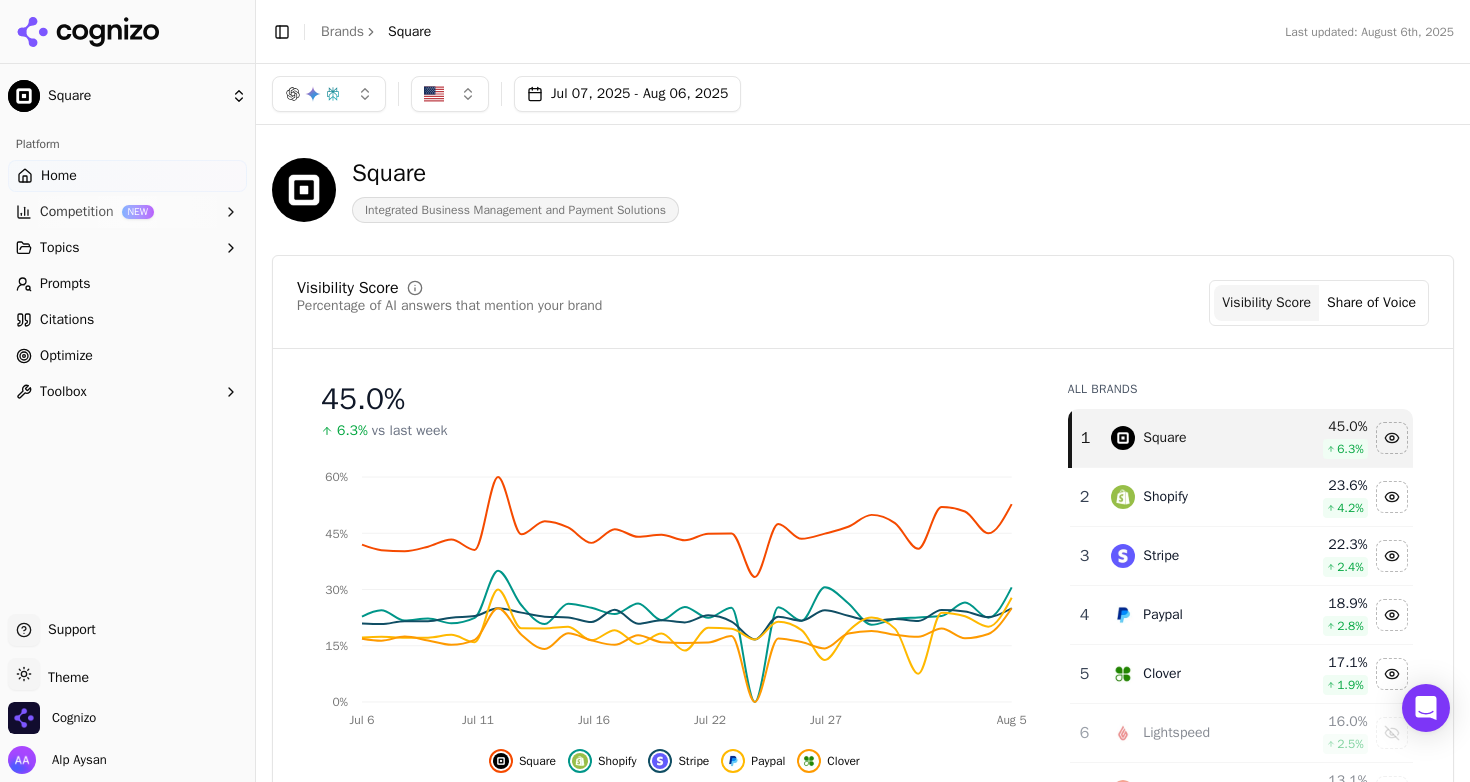 click on "Citations" at bounding box center [127, 320] 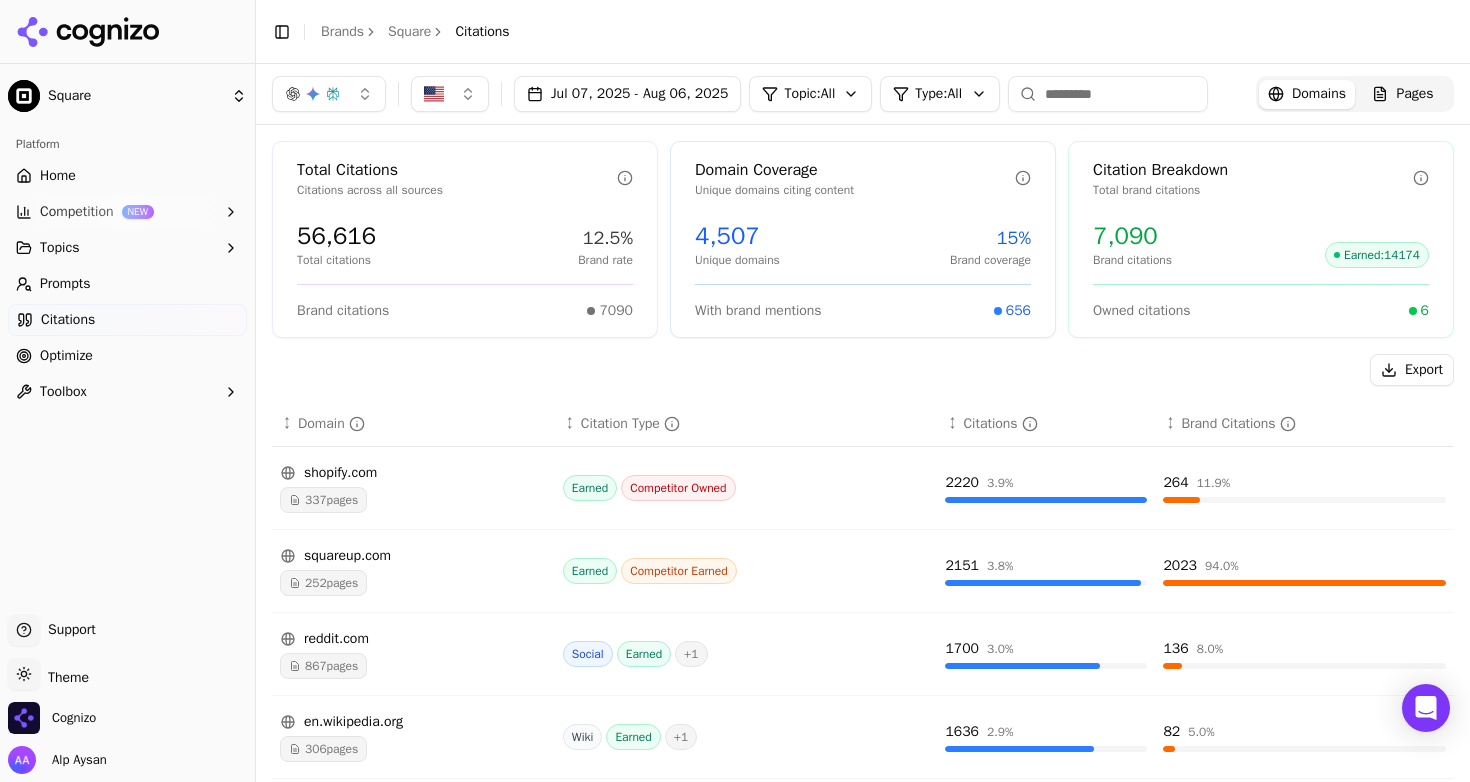 click on "Export" at bounding box center (863, 370) 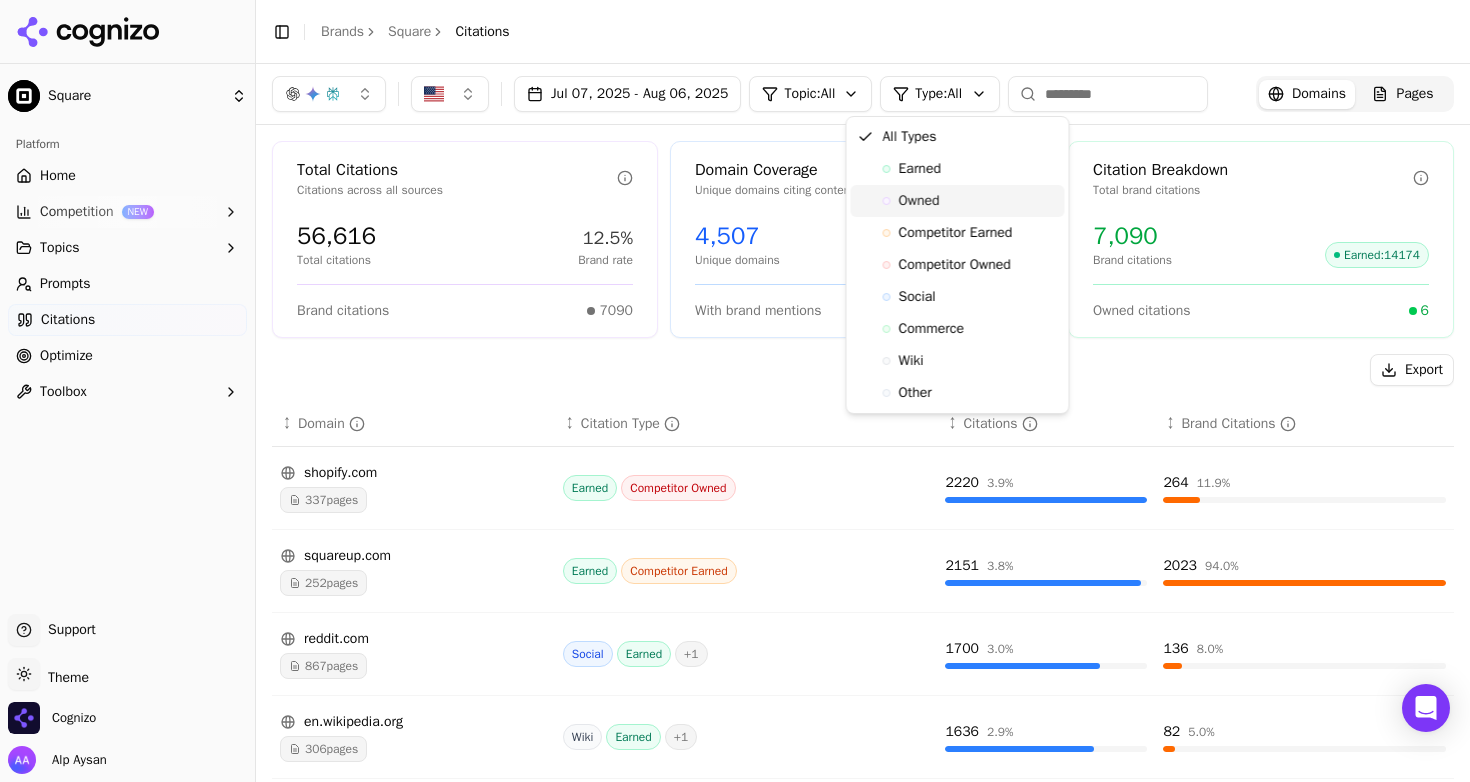 click on "Owned" at bounding box center [919, 201] 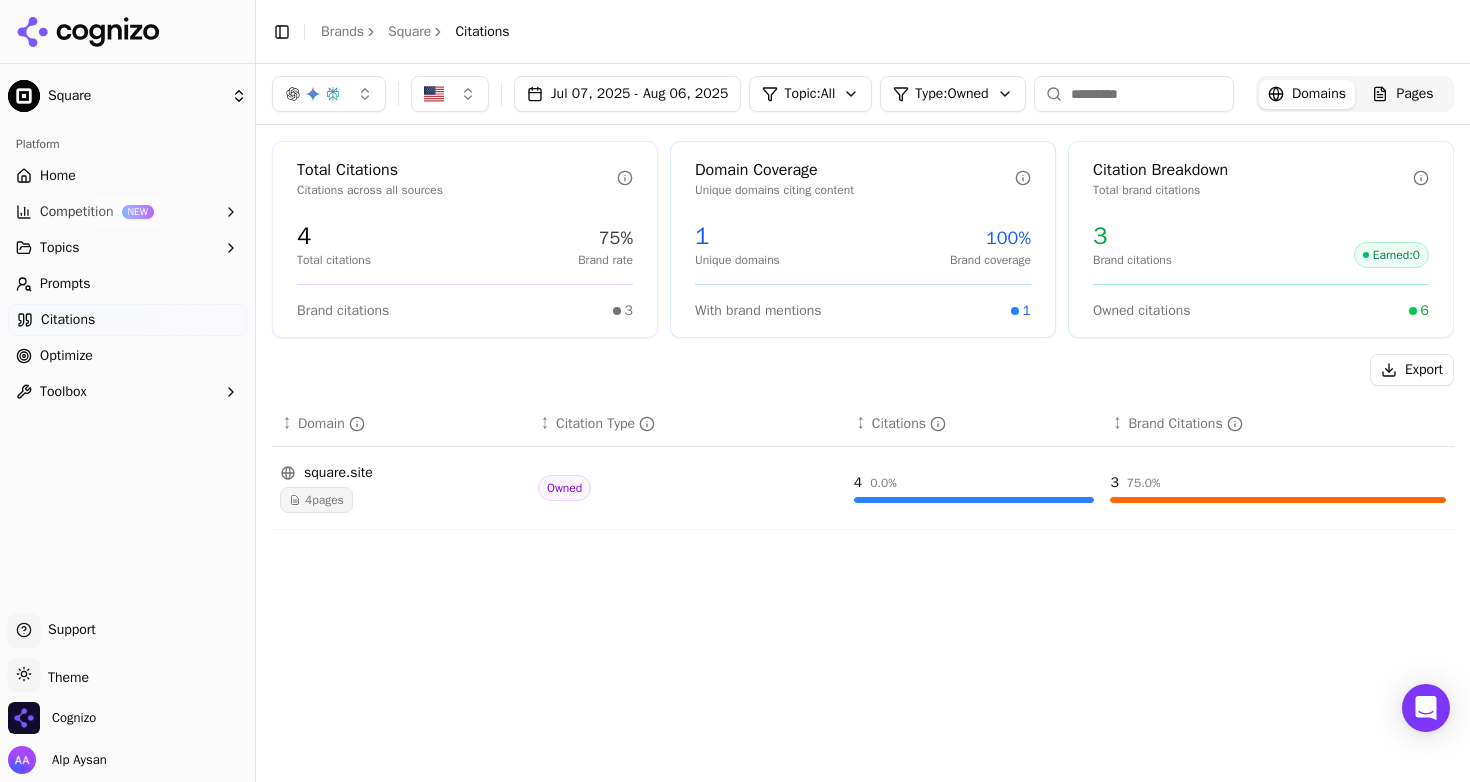 type 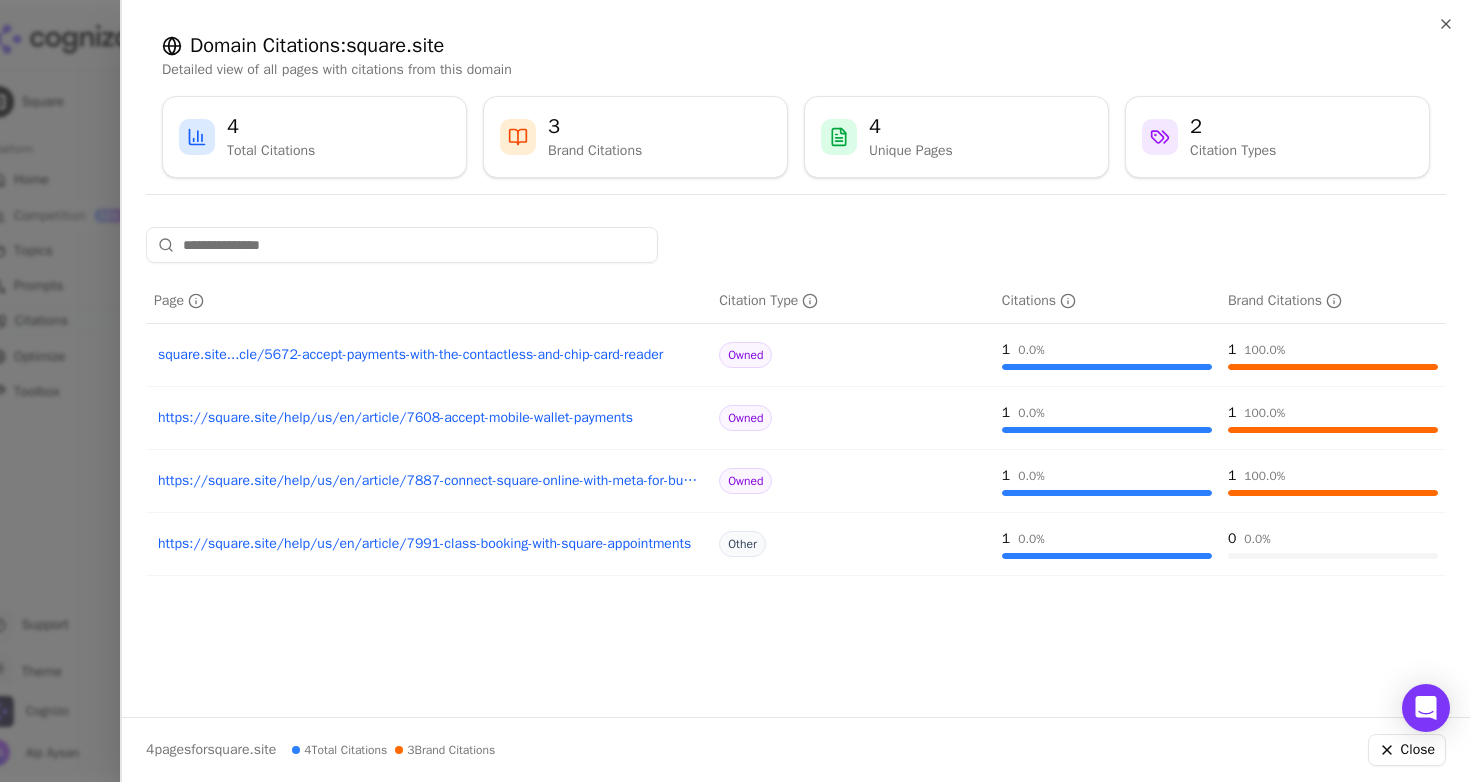 click at bounding box center (735, 391) 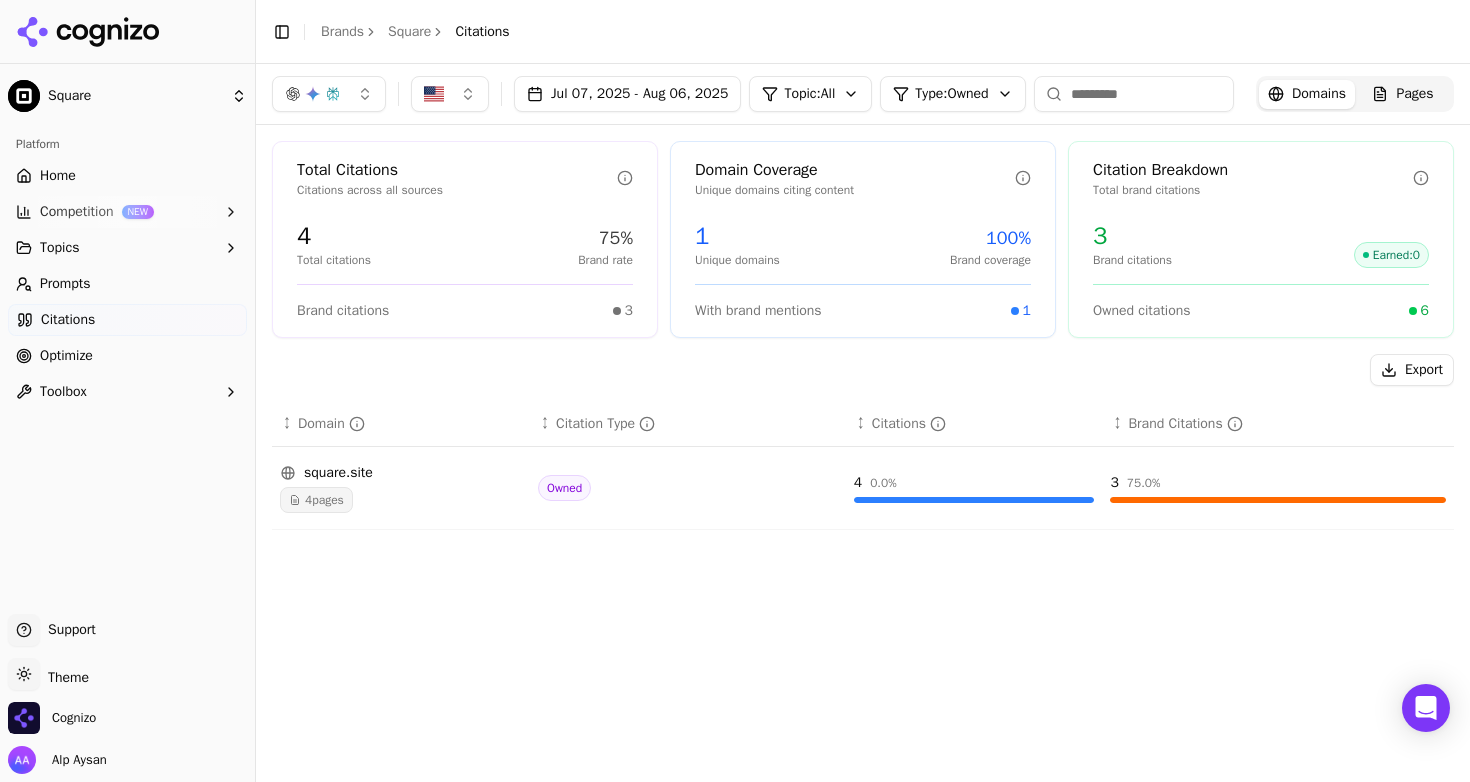 click on "Platform Home Competition NEW Topics Prompts Citations Optimize Toolbox" at bounding box center [127, 363] 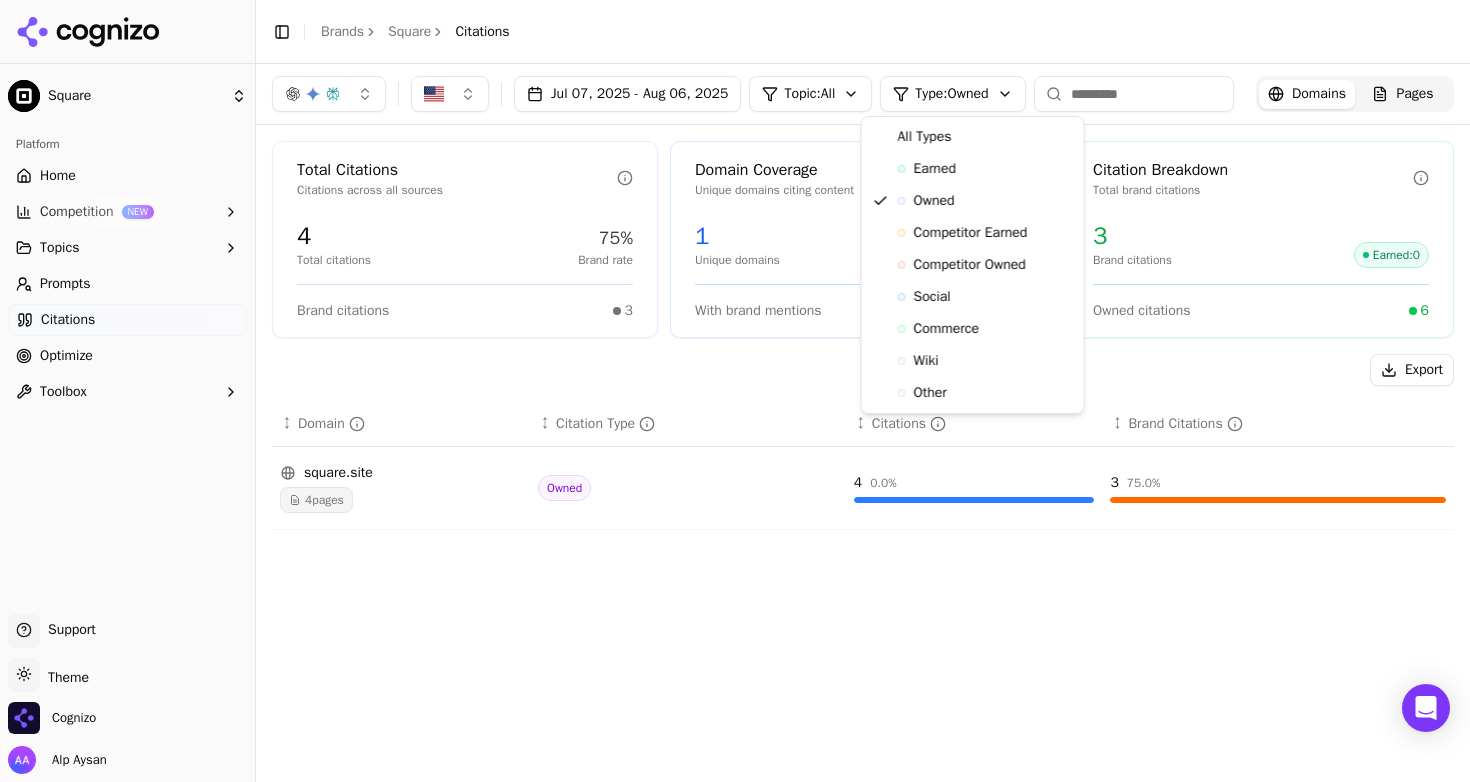 click on "Square Platform Home Competition NEW Topics Prompts Citations Optimize Toolbox Support Support Toggle theme  Theme Cognizo   Alp Aysan Toggle Sidebar Brands Square Citations Jul 07, 2025 - Aug 06, 2025 Topic:  All Type:  Owned Domains Pages Total Citations Citations across all sources 4 Total citations 75% Brand rate Brand citations 3 Domain Coverage Unique domains citing content 1 Unique domains 100% Brand coverage With brand mentions 1 Citation Breakdown Total brand citations 3 Brand citations Earned :  0 Owned citations 6 Export  ↕ Domain  ↕ Citation Type  ↕ Citations  ↕ Brand Citations square.site 4  pages Owned 4 0.0 % 3 75.0 %
Jul 28 All Types Earned Owned Competitor Earned Competitor Owned Social Commerce Wiki Other" at bounding box center [735, 391] 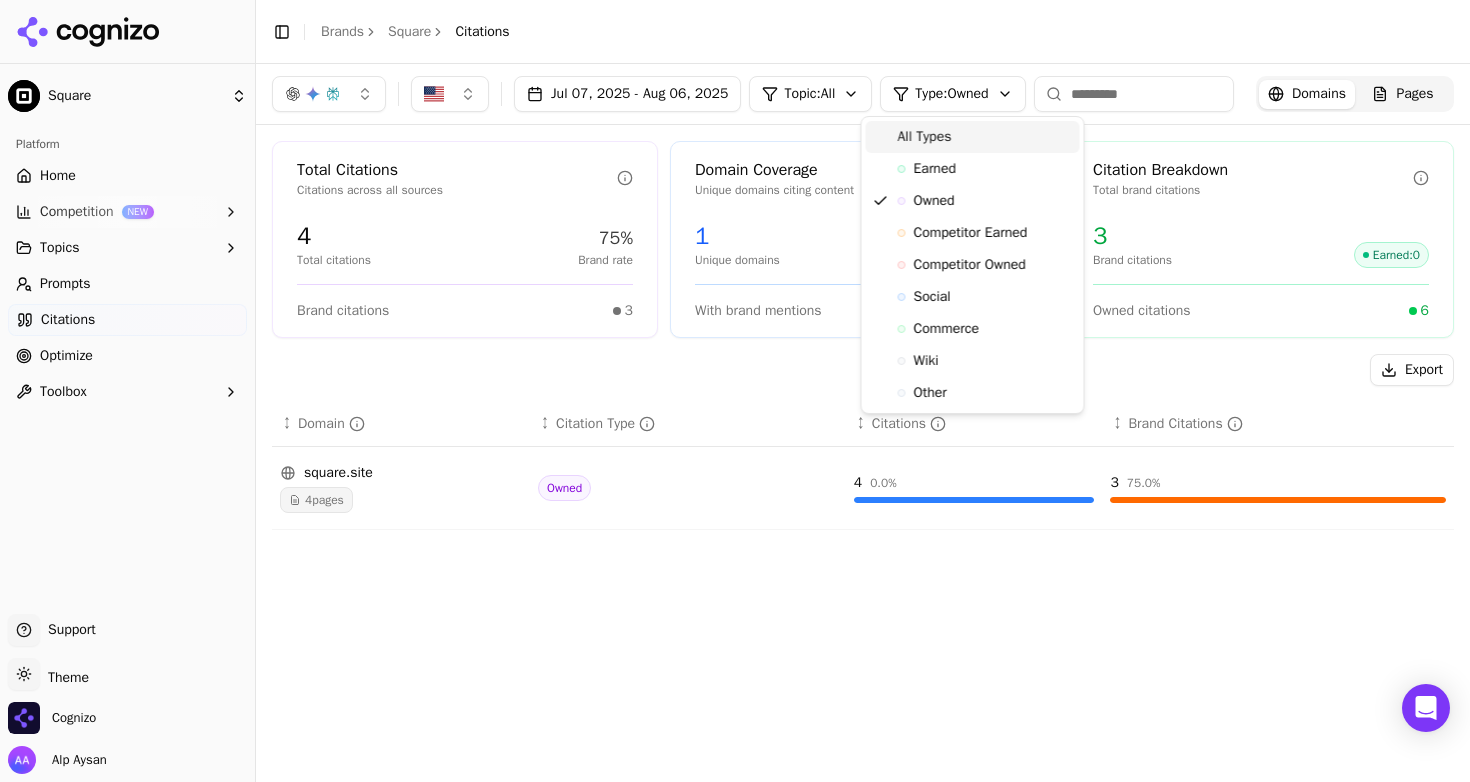 click on "All Types" at bounding box center (925, 137) 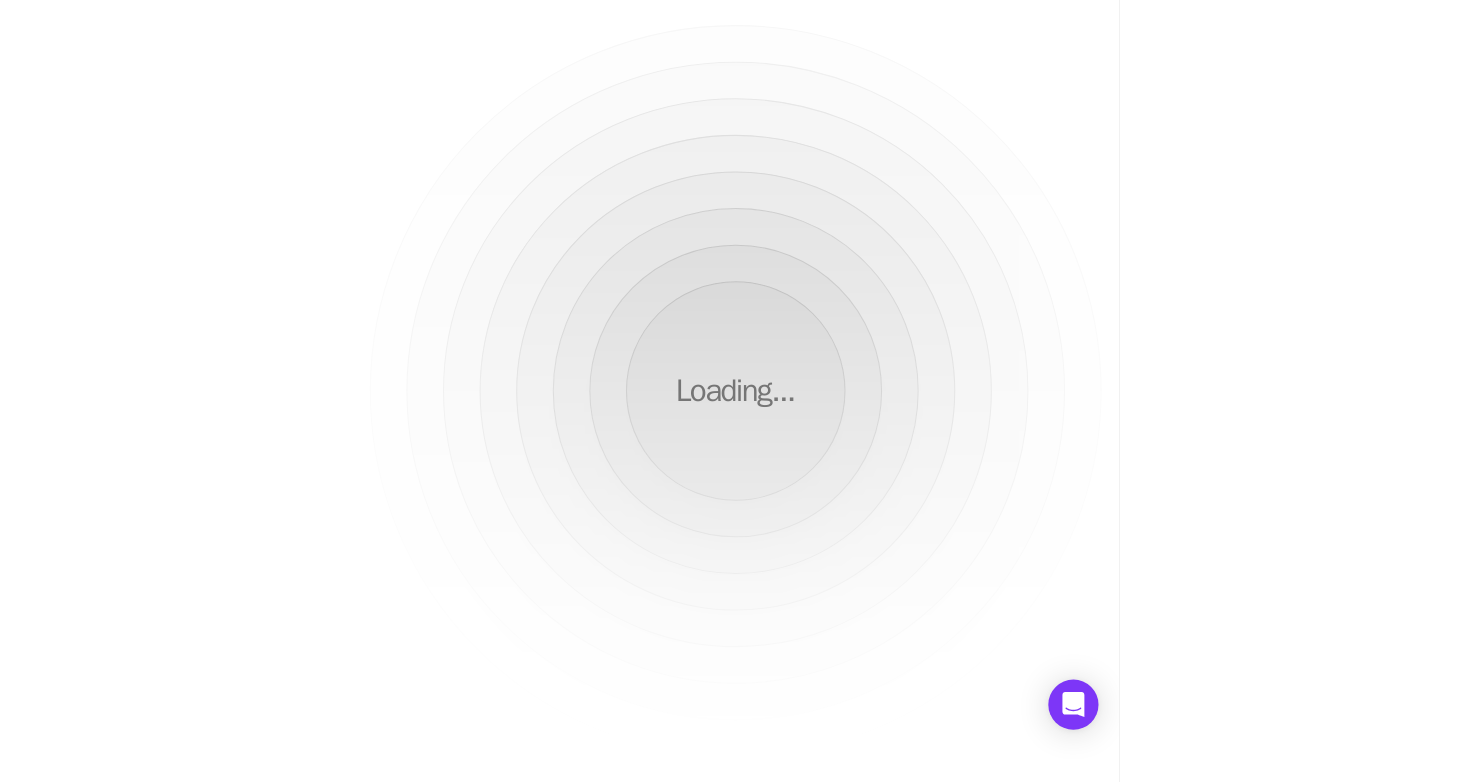 scroll, scrollTop: 0, scrollLeft: 0, axis: both 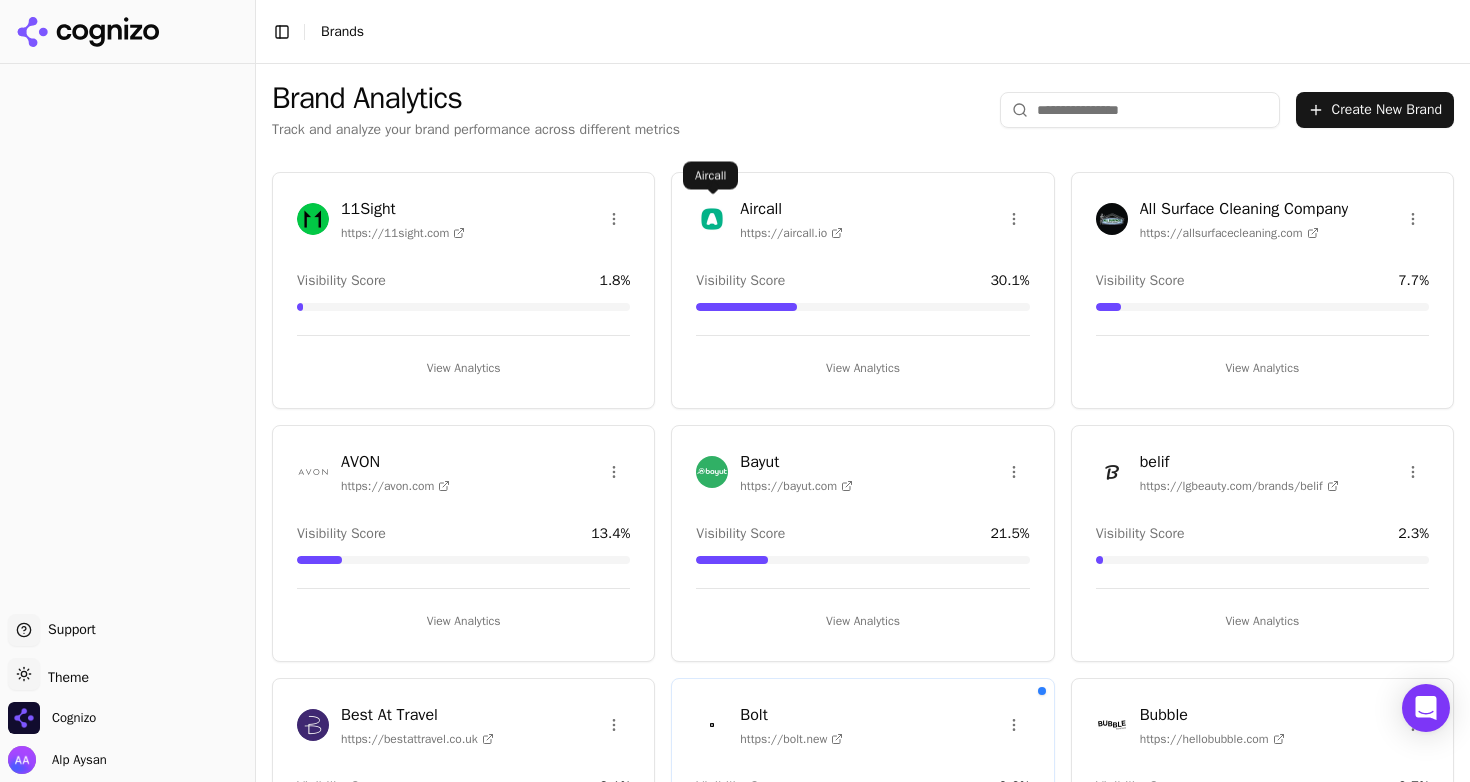 click at bounding box center [712, 219] 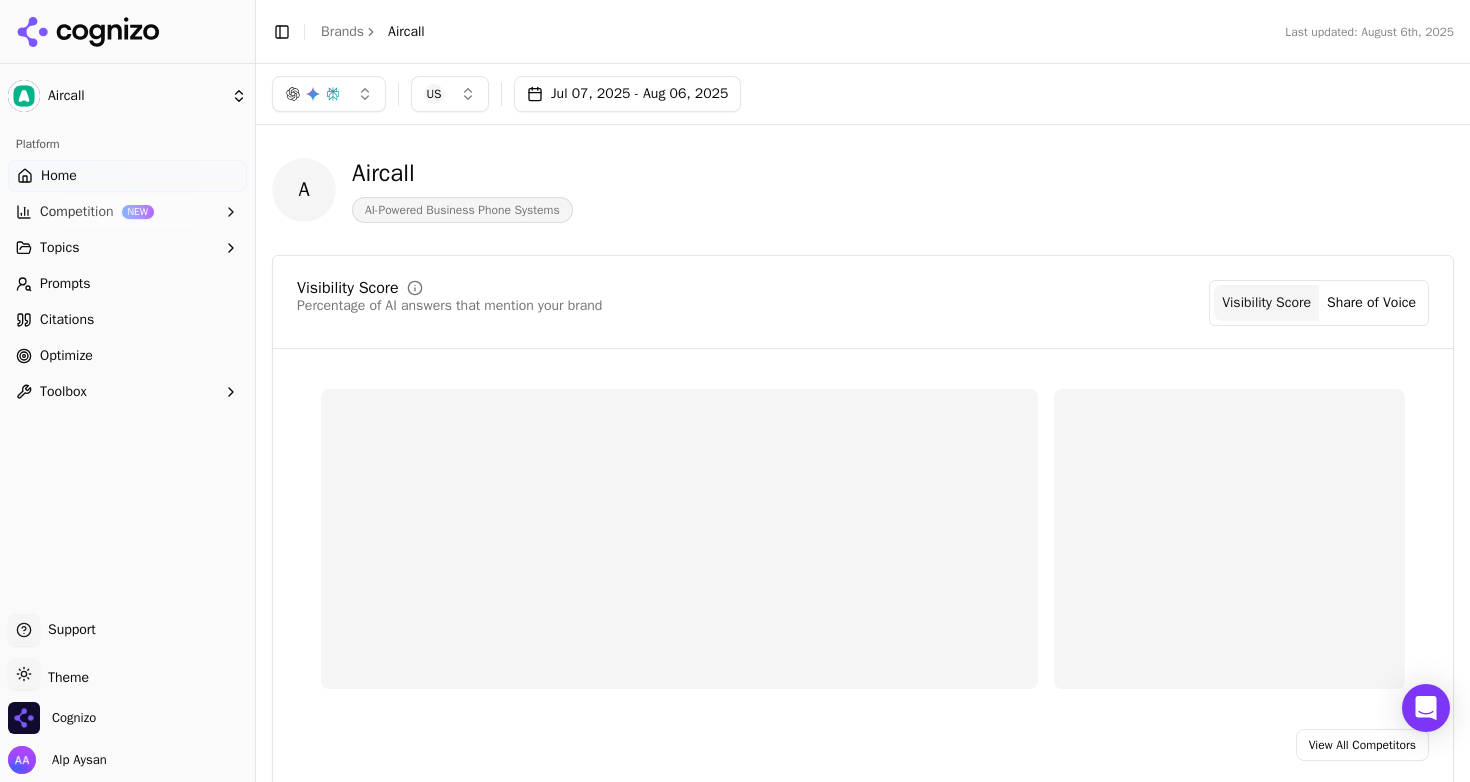 click on "Prompts" at bounding box center [127, 284] 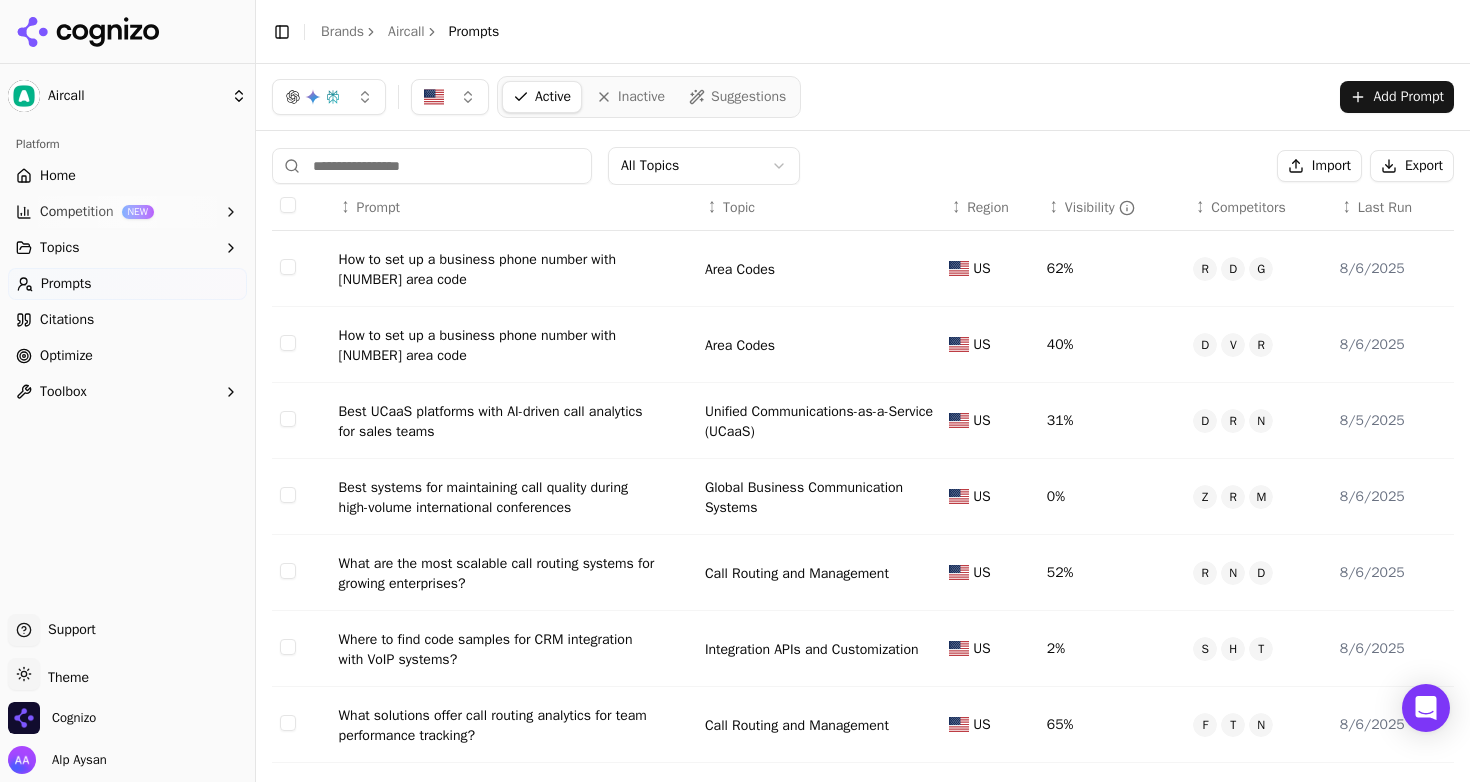 click on "How to set up a business phone number with [PHONE] area code" at bounding box center (499, 270) 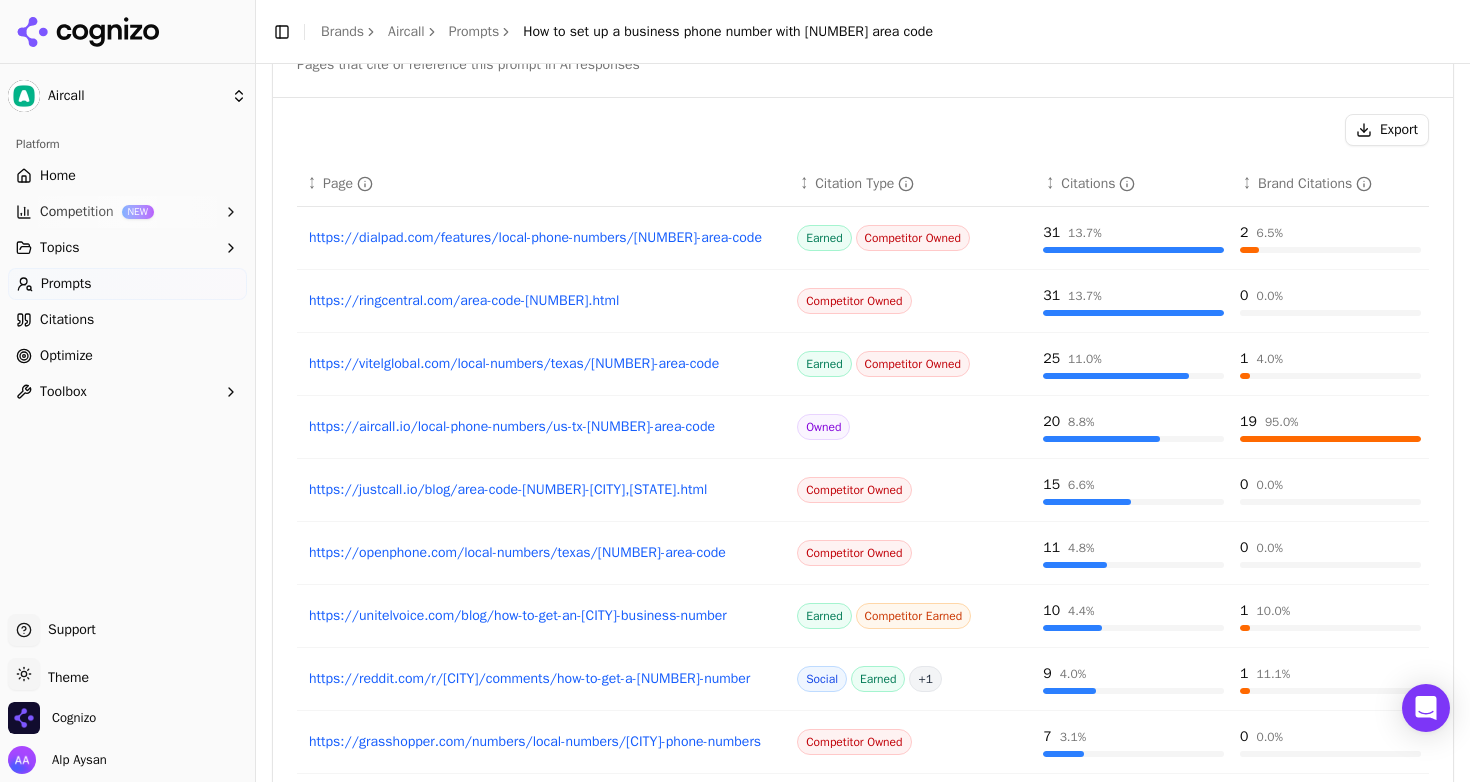 scroll, scrollTop: 419, scrollLeft: 0, axis: vertical 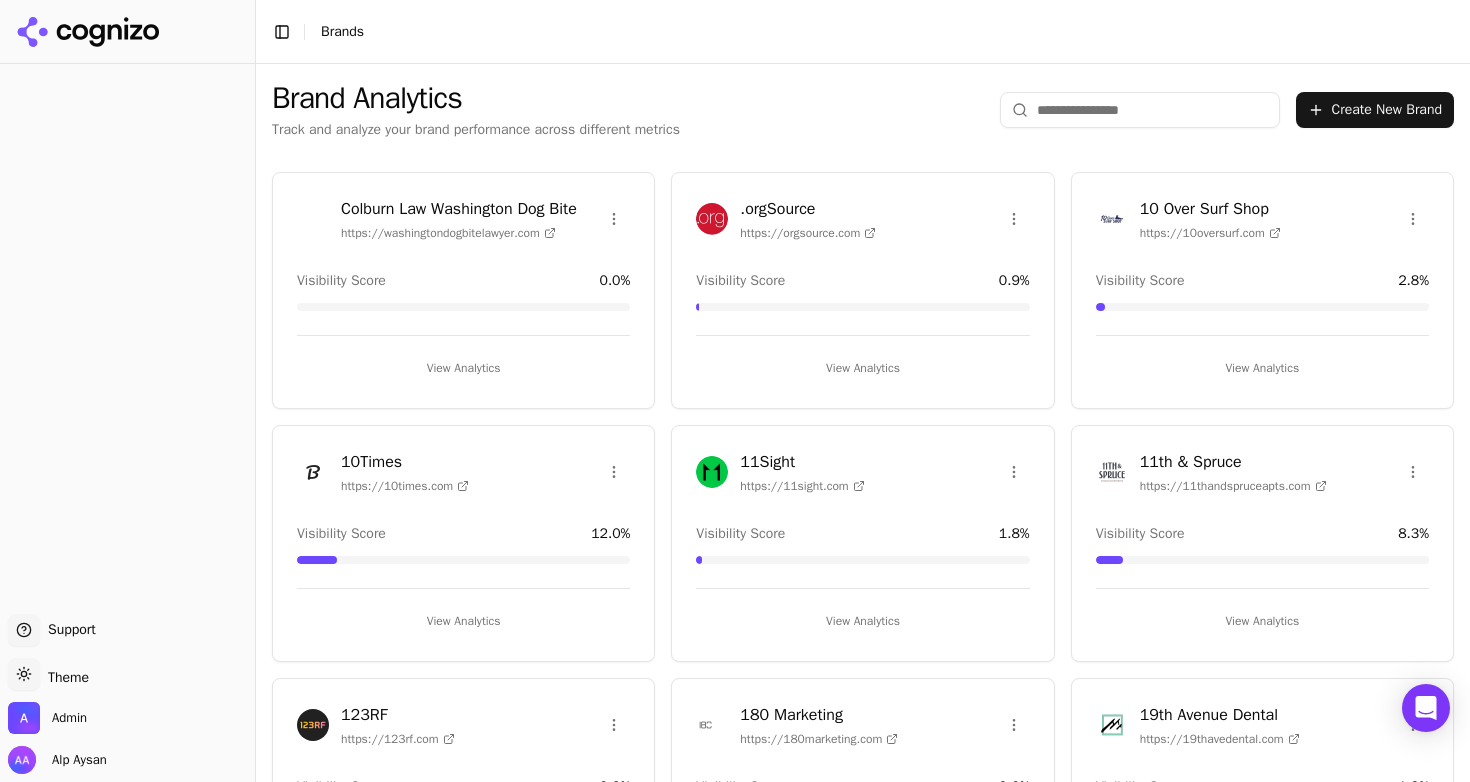 click at bounding box center [1140, 110] 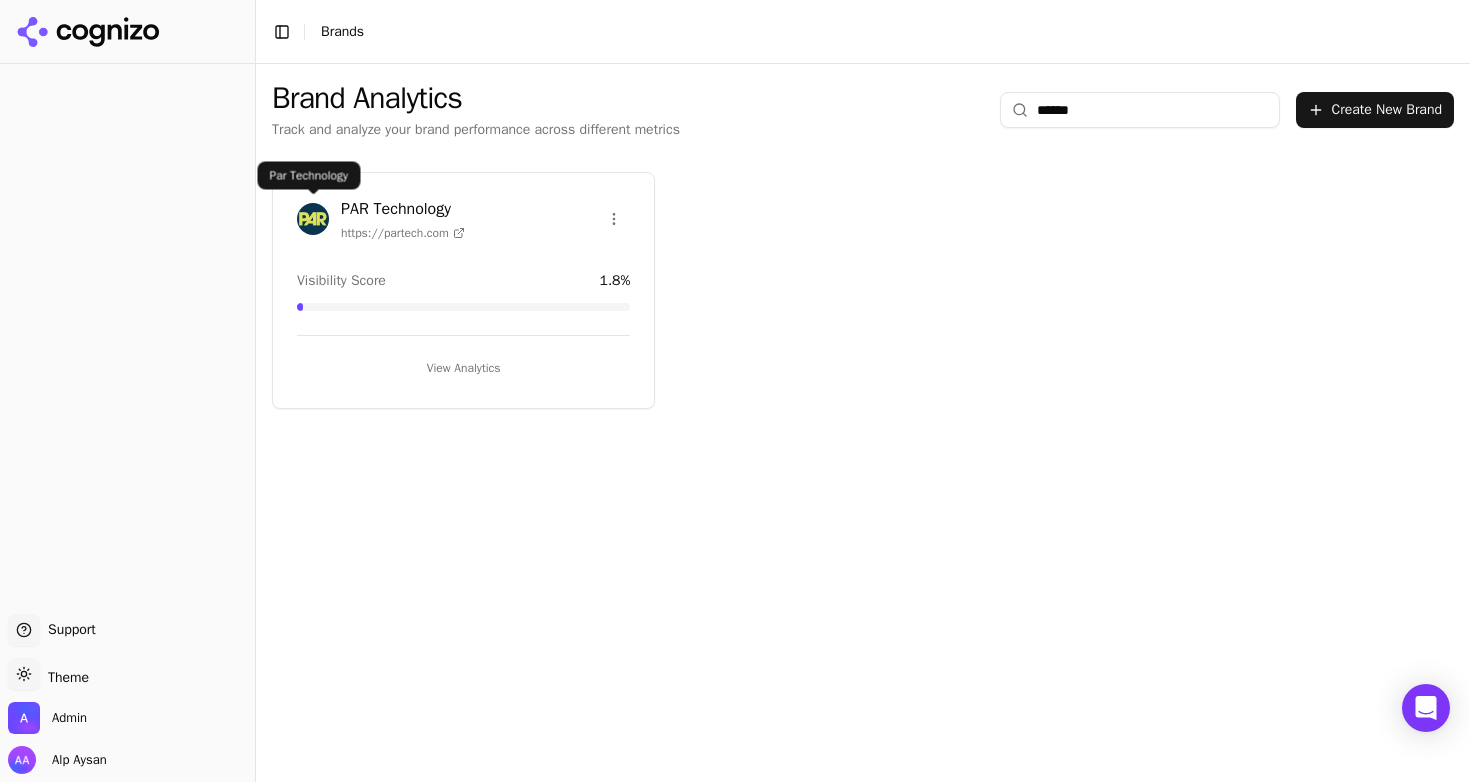 type on "******" 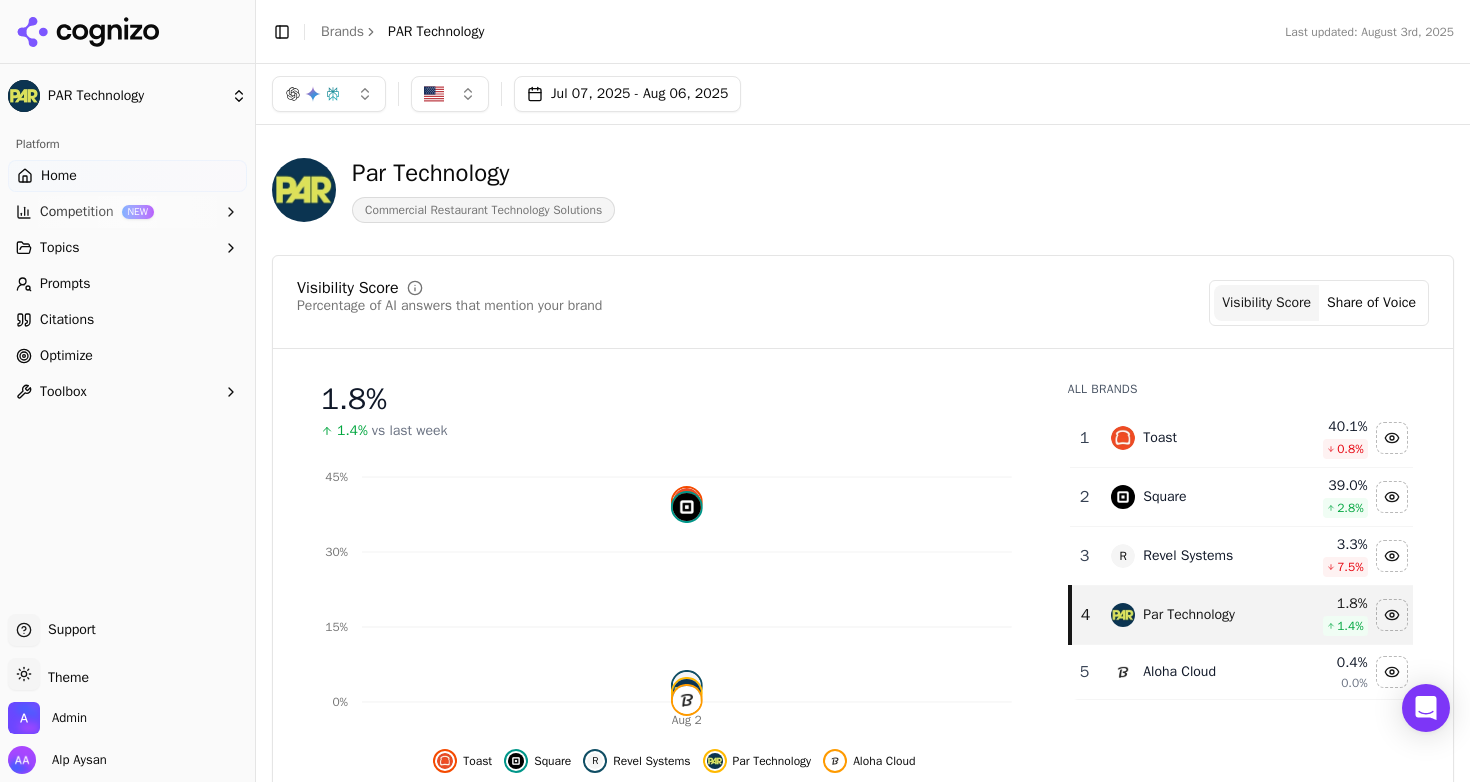 click on "Optimize" at bounding box center (127, 356) 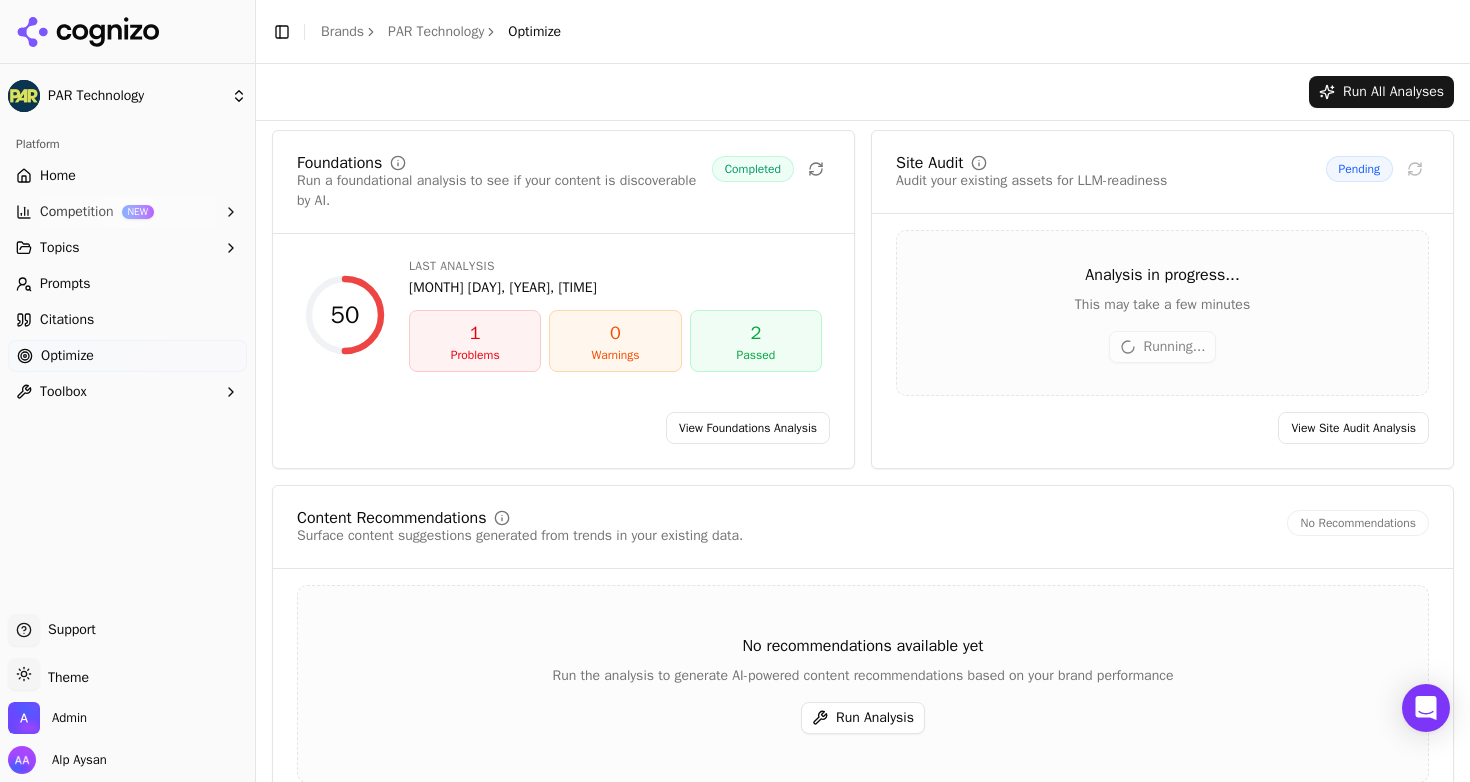 scroll, scrollTop: 0, scrollLeft: 0, axis: both 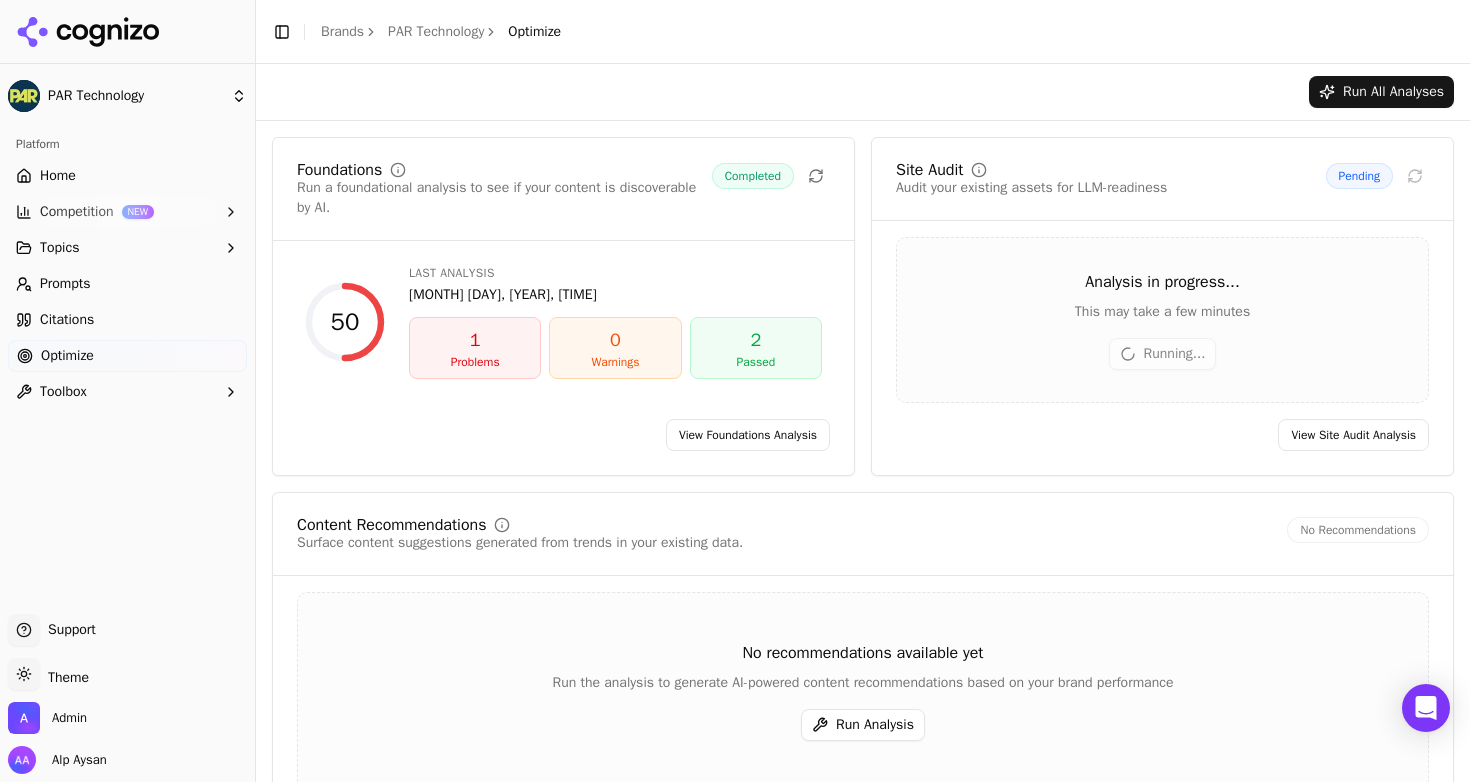click on "Analysis in progress... This may take a few minutes Running..." at bounding box center (1162, 320) 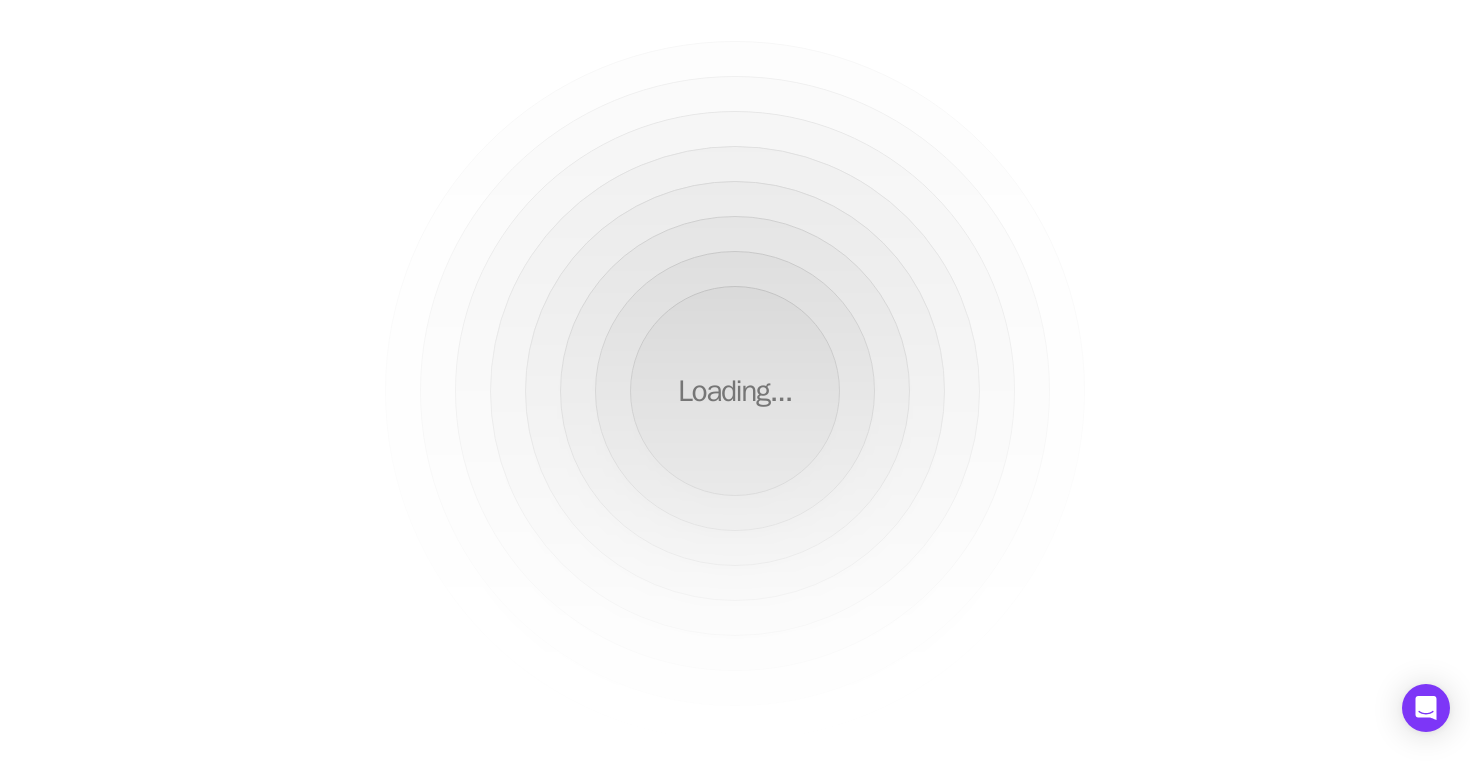 scroll, scrollTop: 0, scrollLeft: 0, axis: both 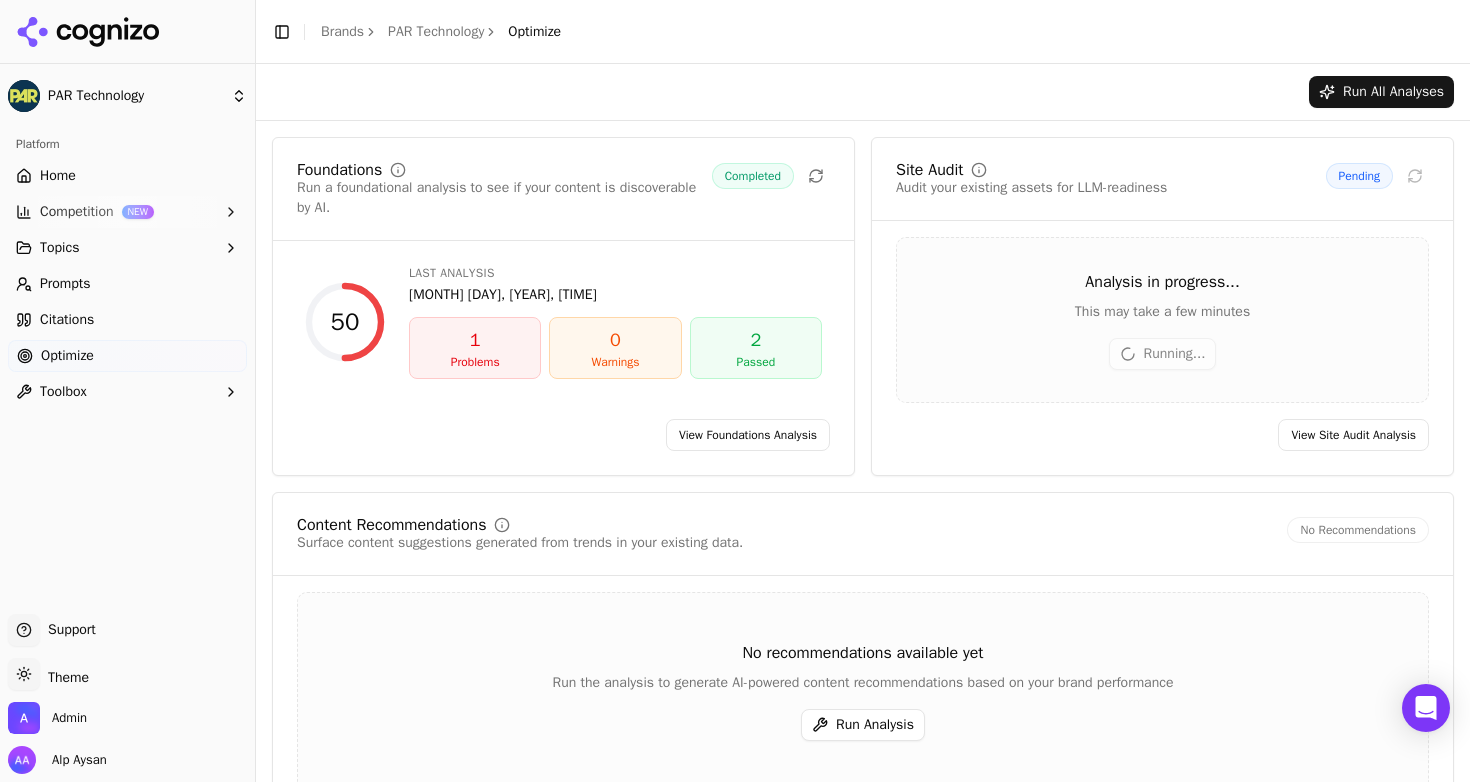 click on "Run All Analyses" at bounding box center (863, 92) 